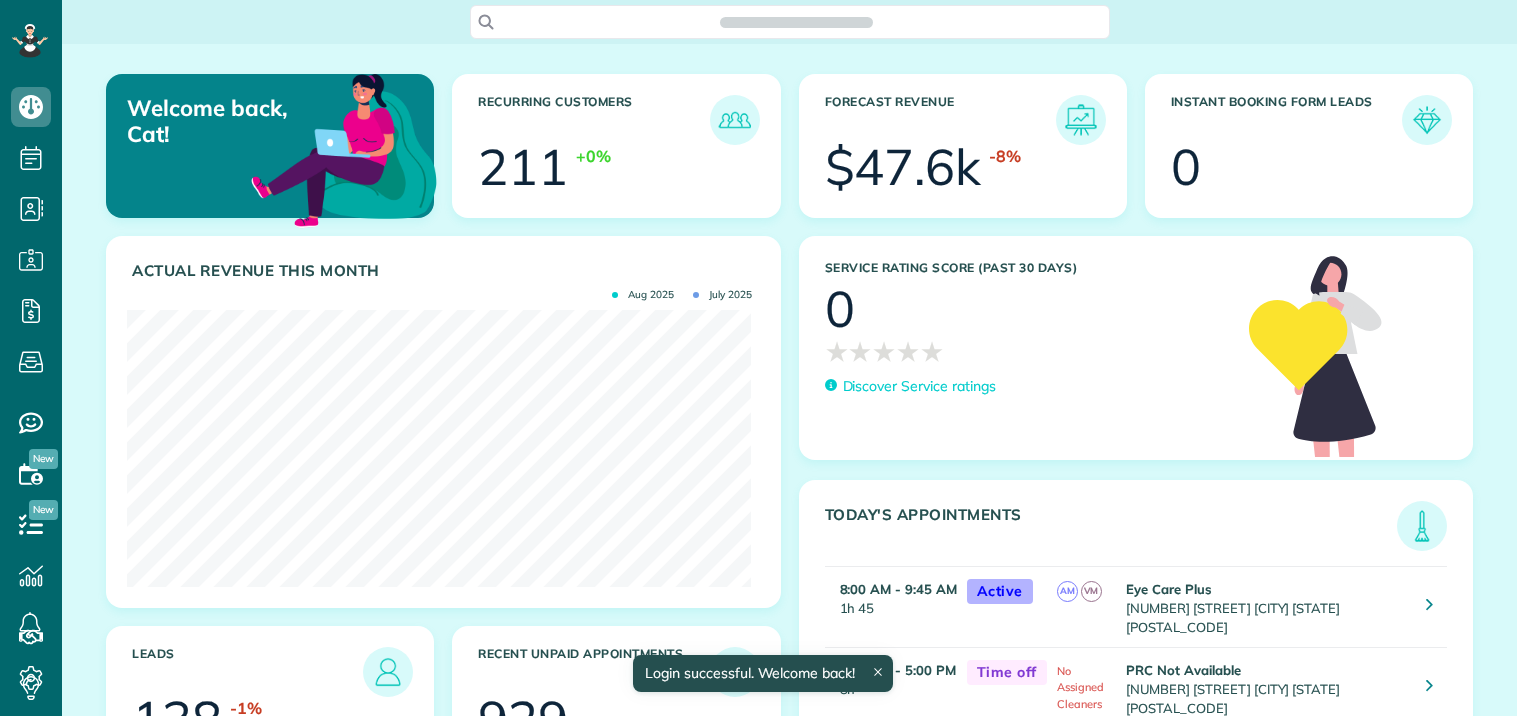 scroll, scrollTop: 0, scrollLeft: 0, axis: both 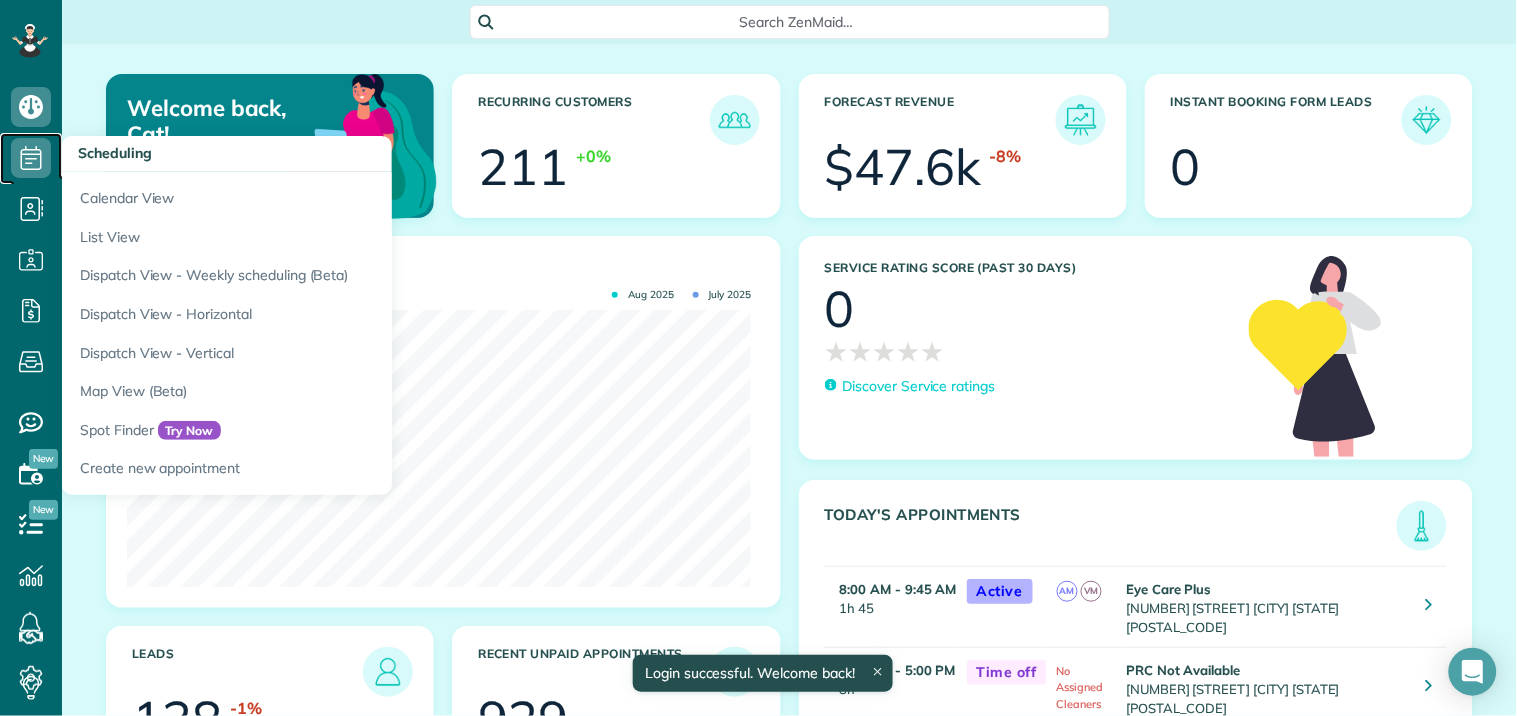 click 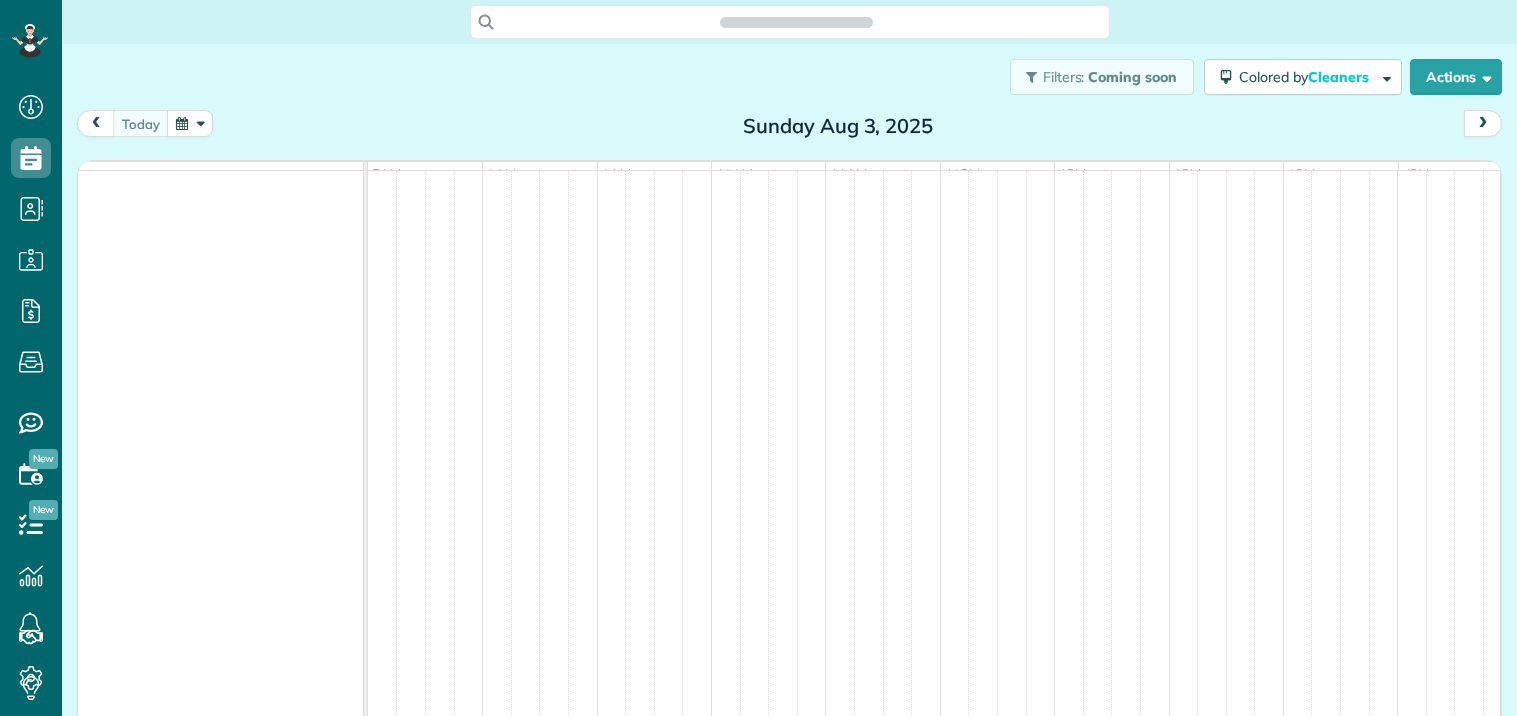 scroll, scrollTop: 0, scrollLeft: 0, axis: both 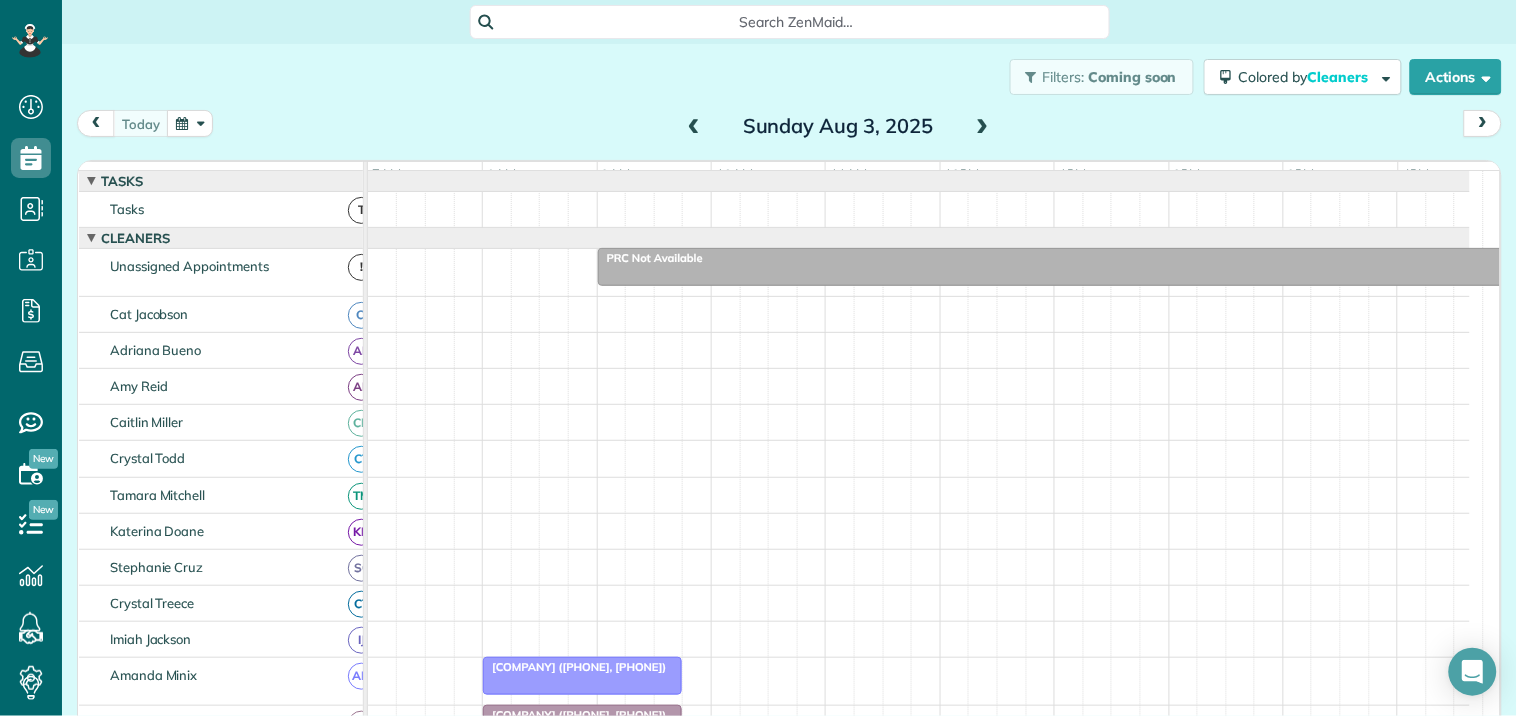 click at bounding box center (983, 127) 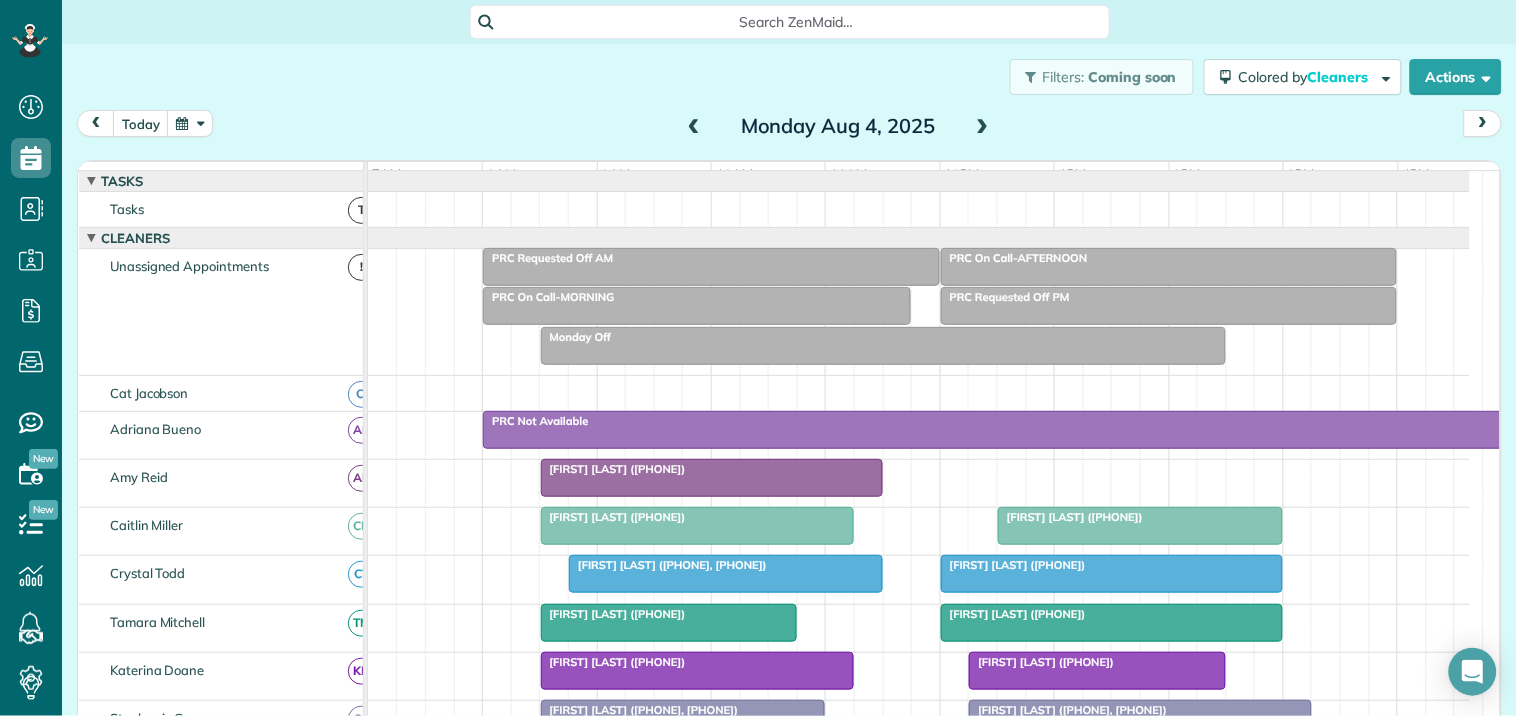 scroll, scrollTop: 333, scrollLeft: 0, axis: vertical 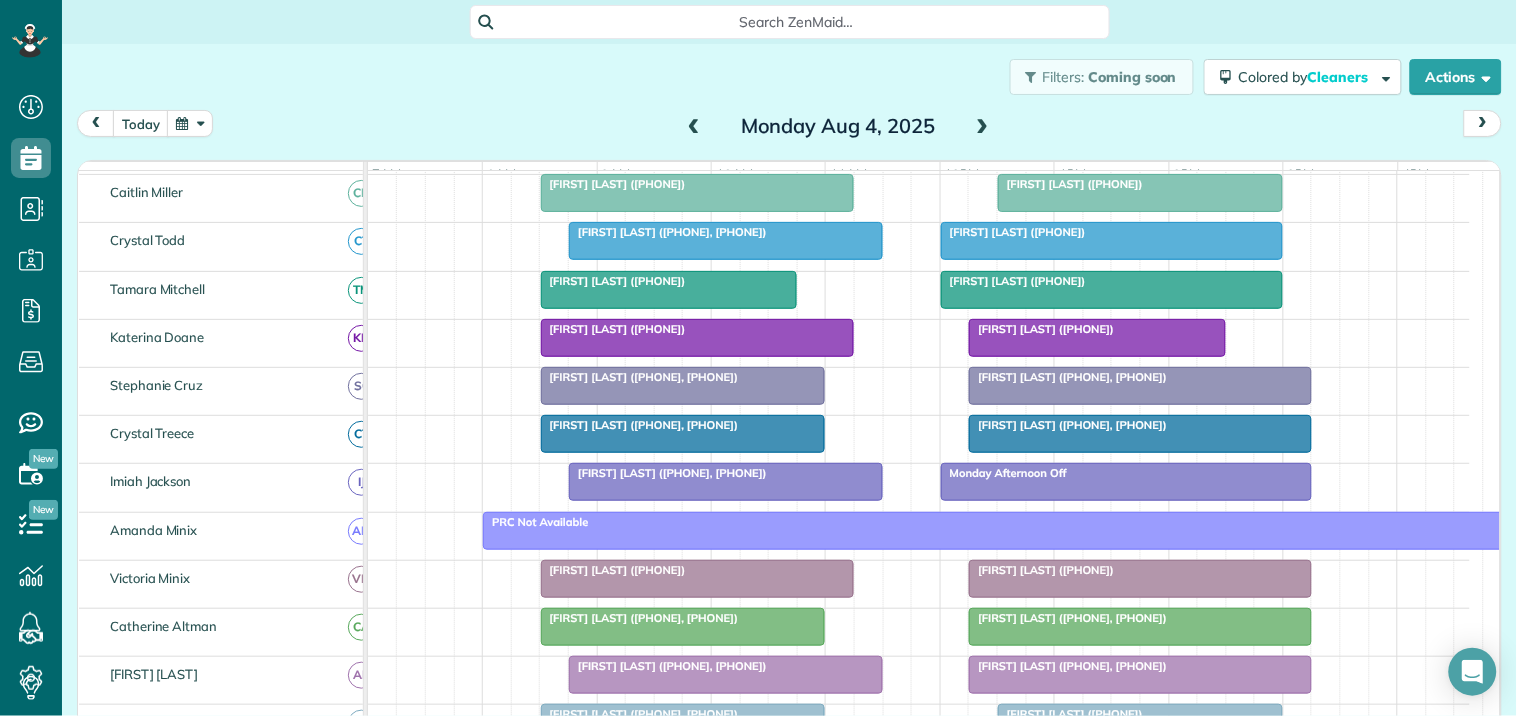 click at bounding box center [669, 290] 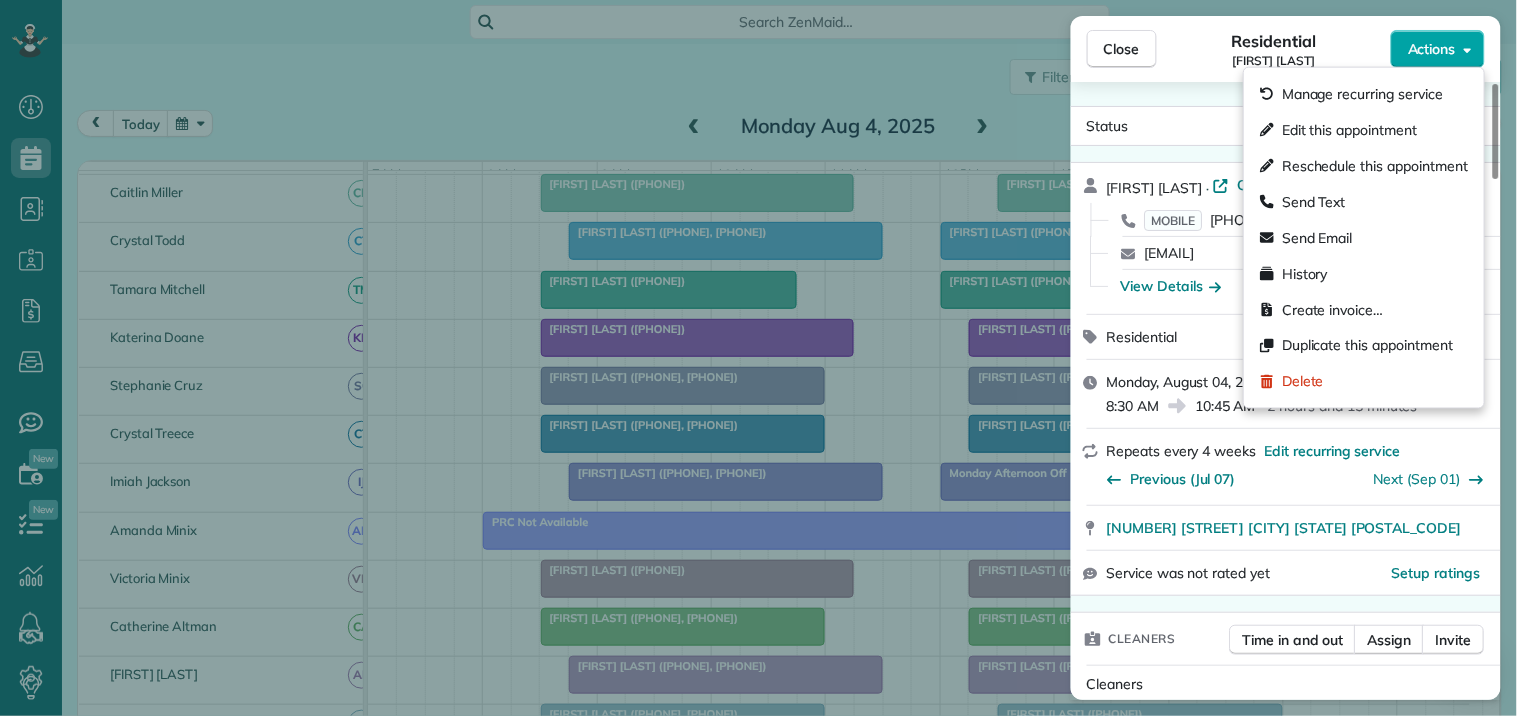 click on "Actions" at bounding box center (1438, 49) 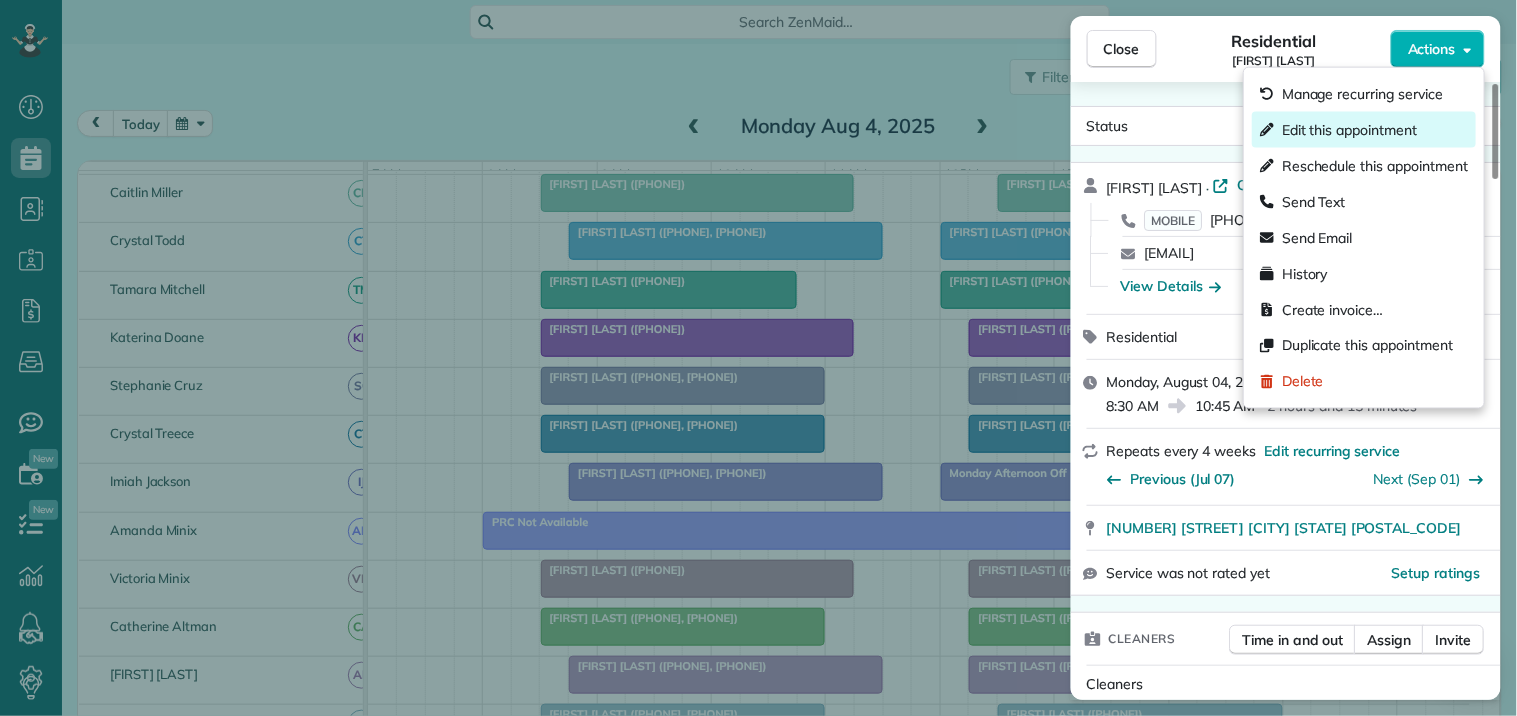 click on "Edit this appointment" at bounding box center [1349, 130] 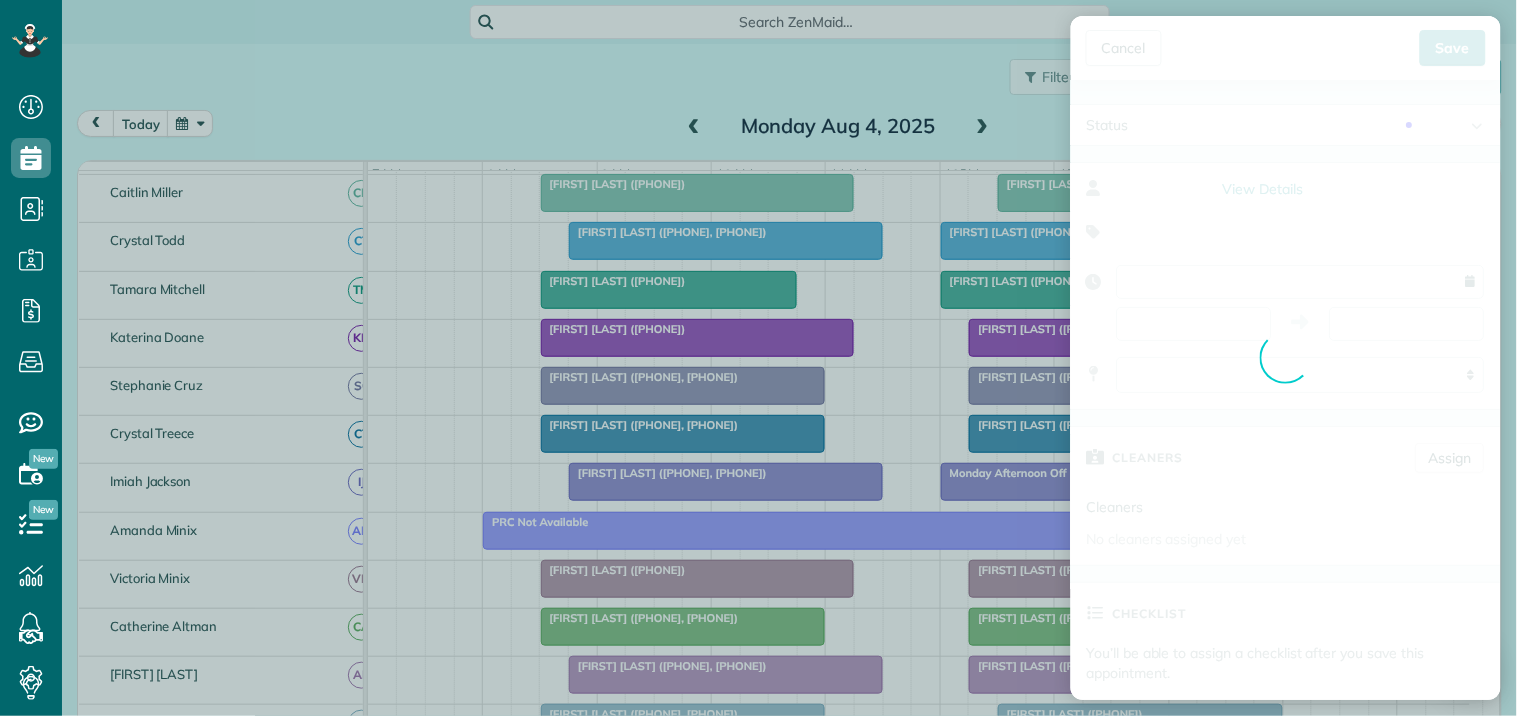 type on "**********" 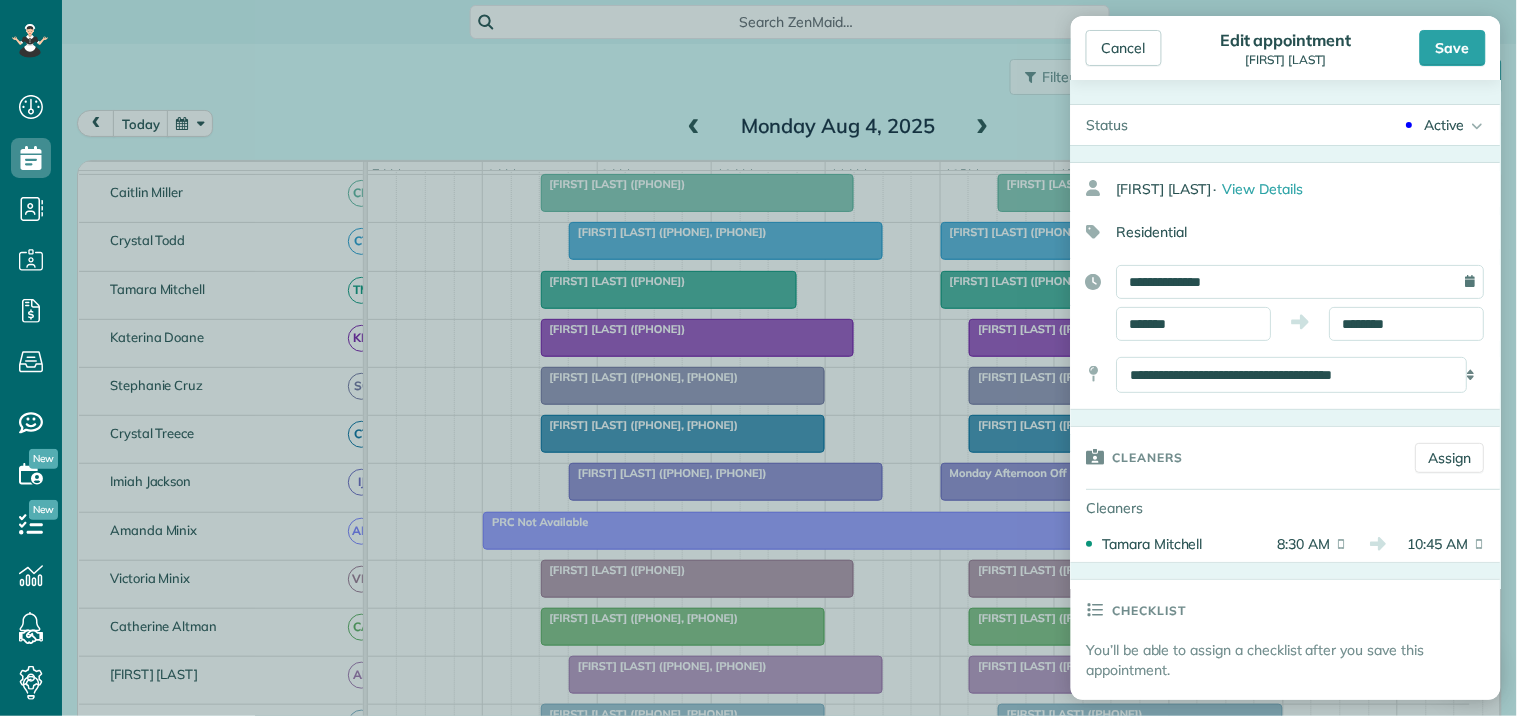click on "Active" at bounding box center [1445, 125] 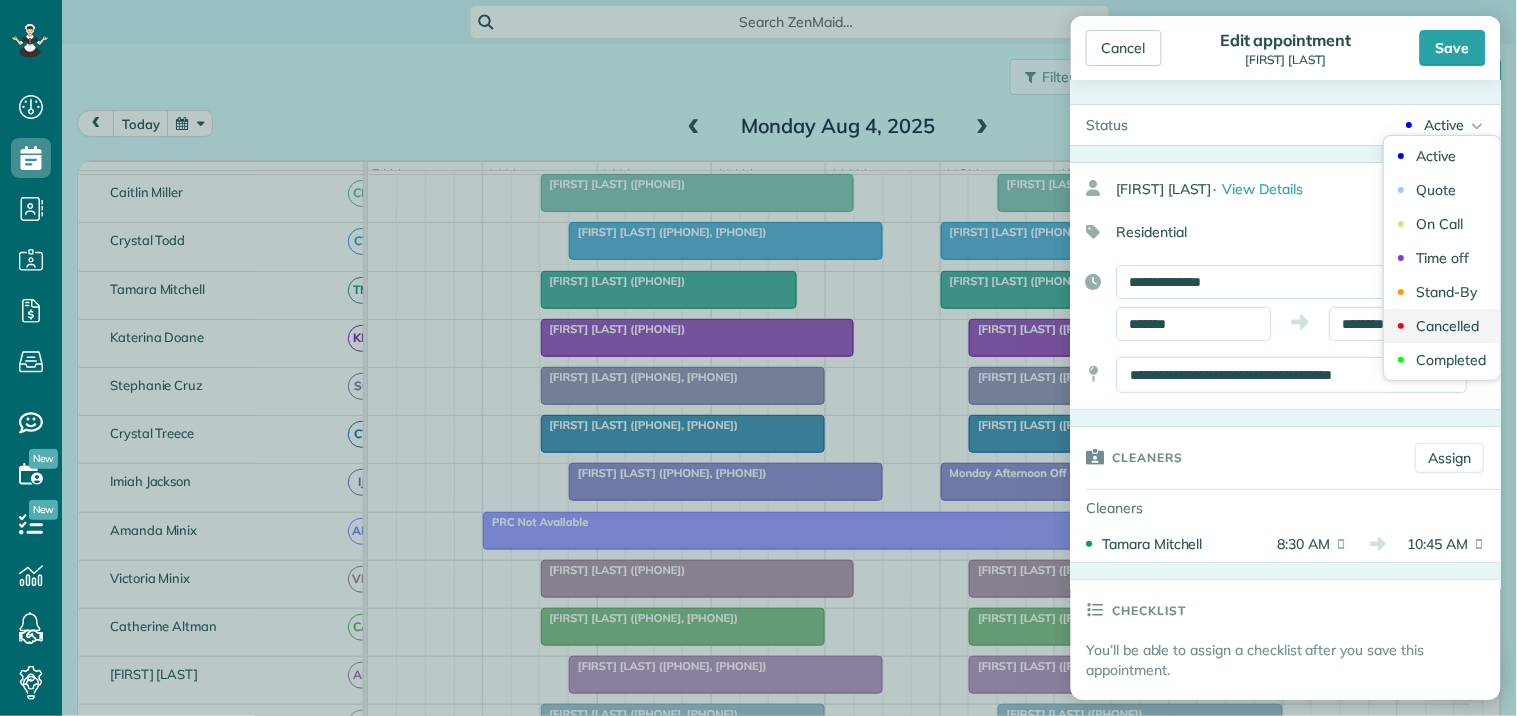 click on "Cancelled" at bounding box center [1448, 326] 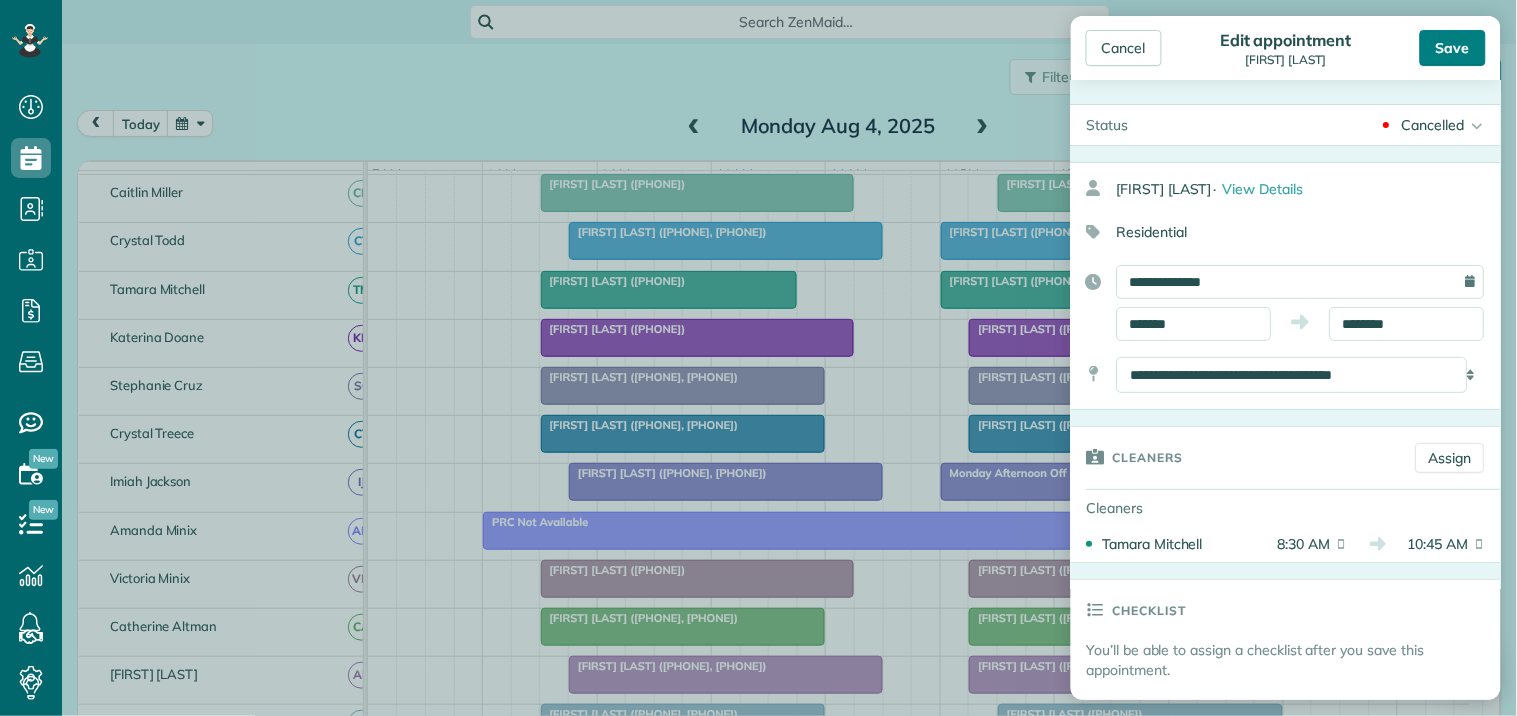 click on "Save" at bounding box center (1453, 48) 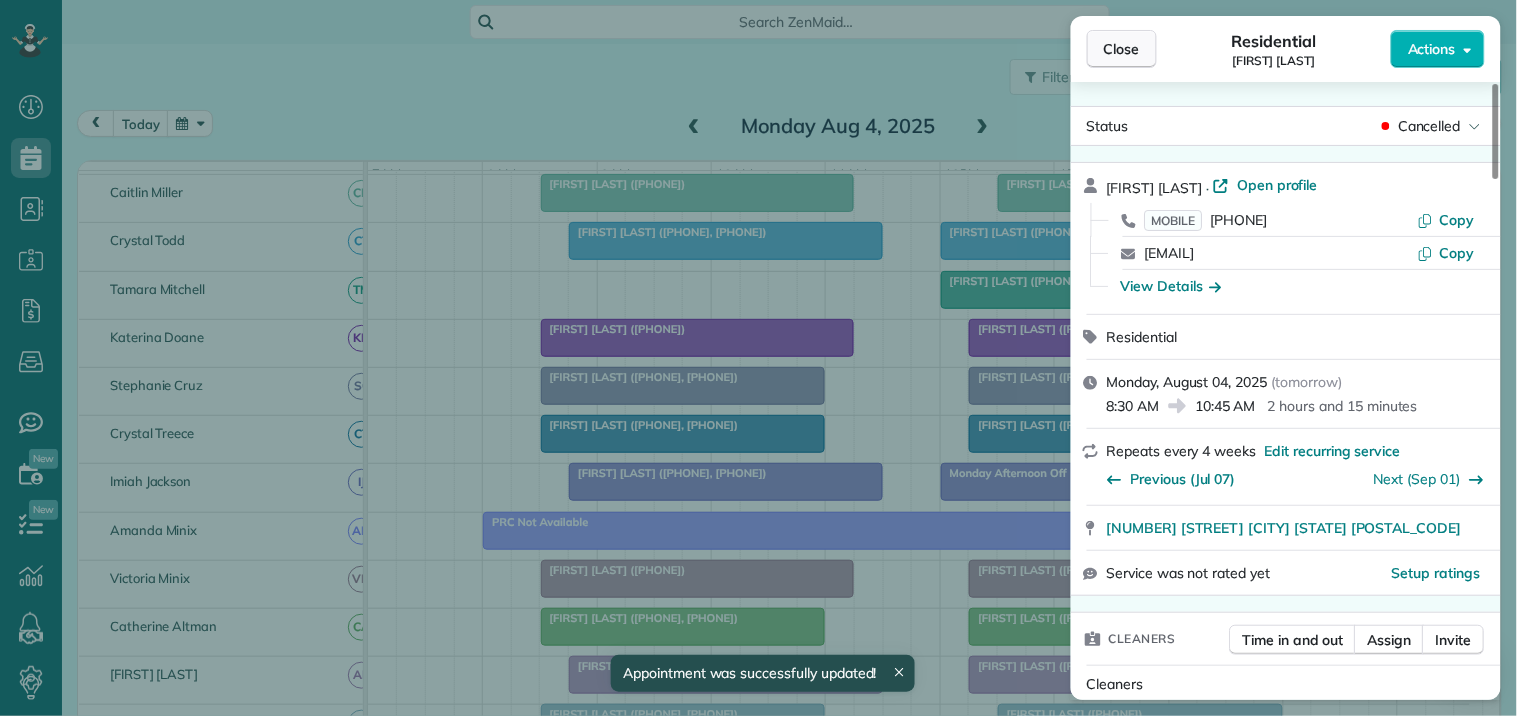 click on "Close" at bounding box center [1122, 49] 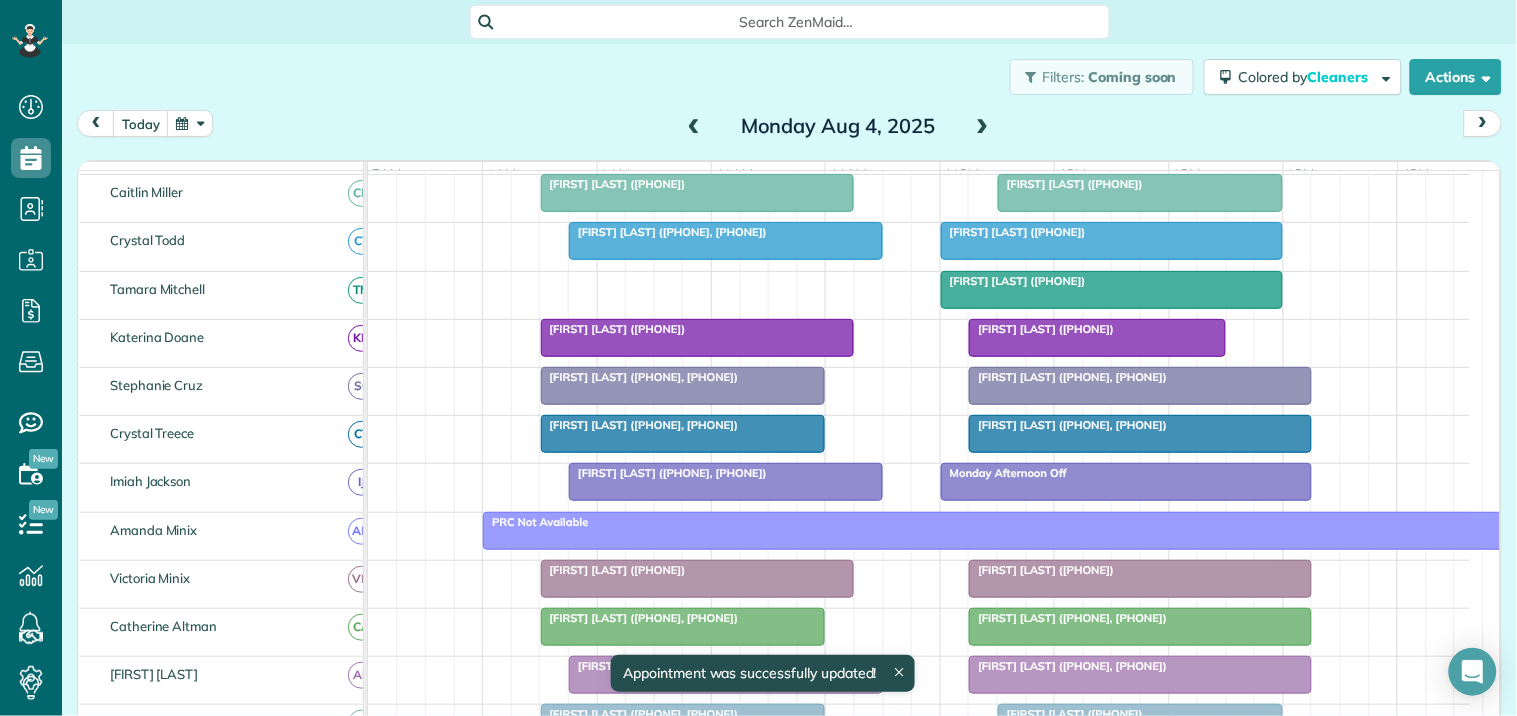 click at bounding box center (683, 386) 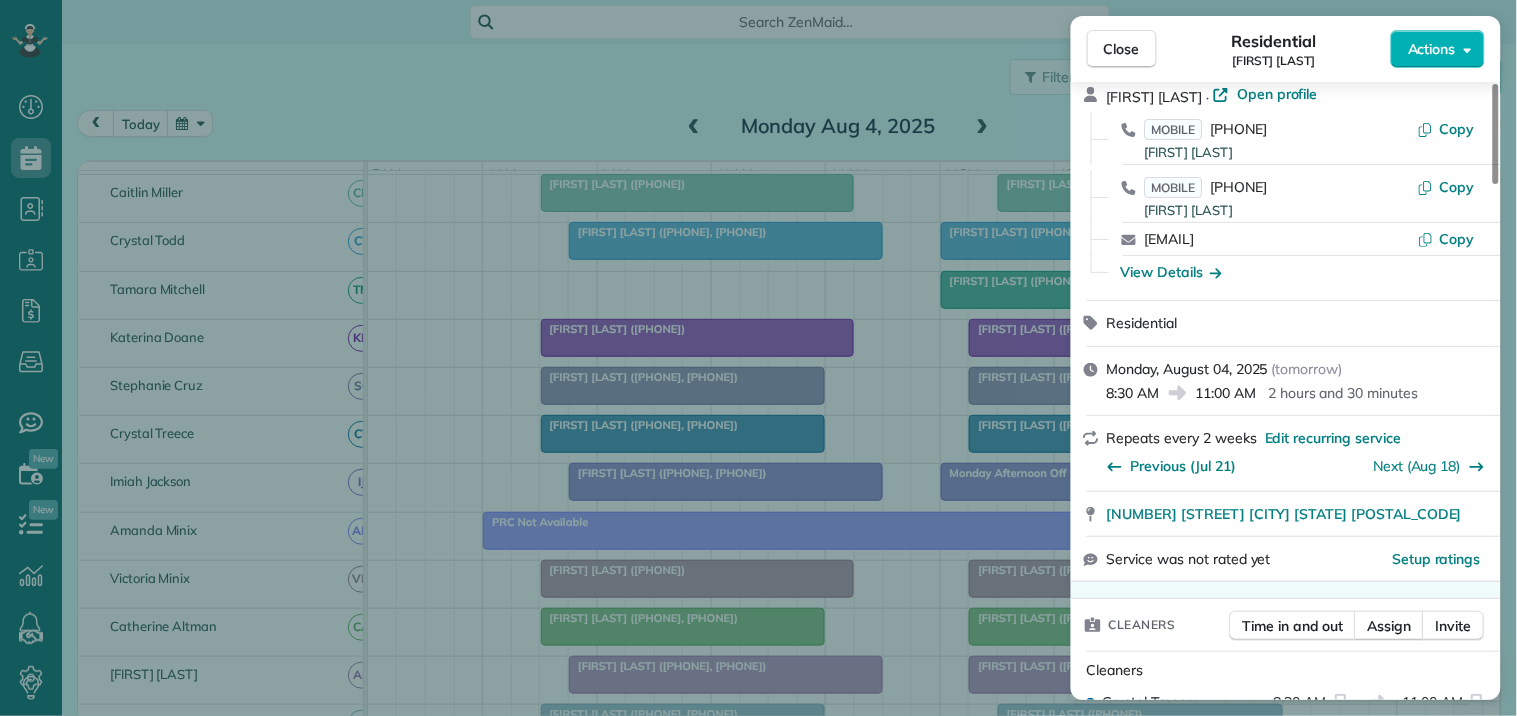 scroll, scrollTop: 111, scrollLeft: 0, axis: vertical 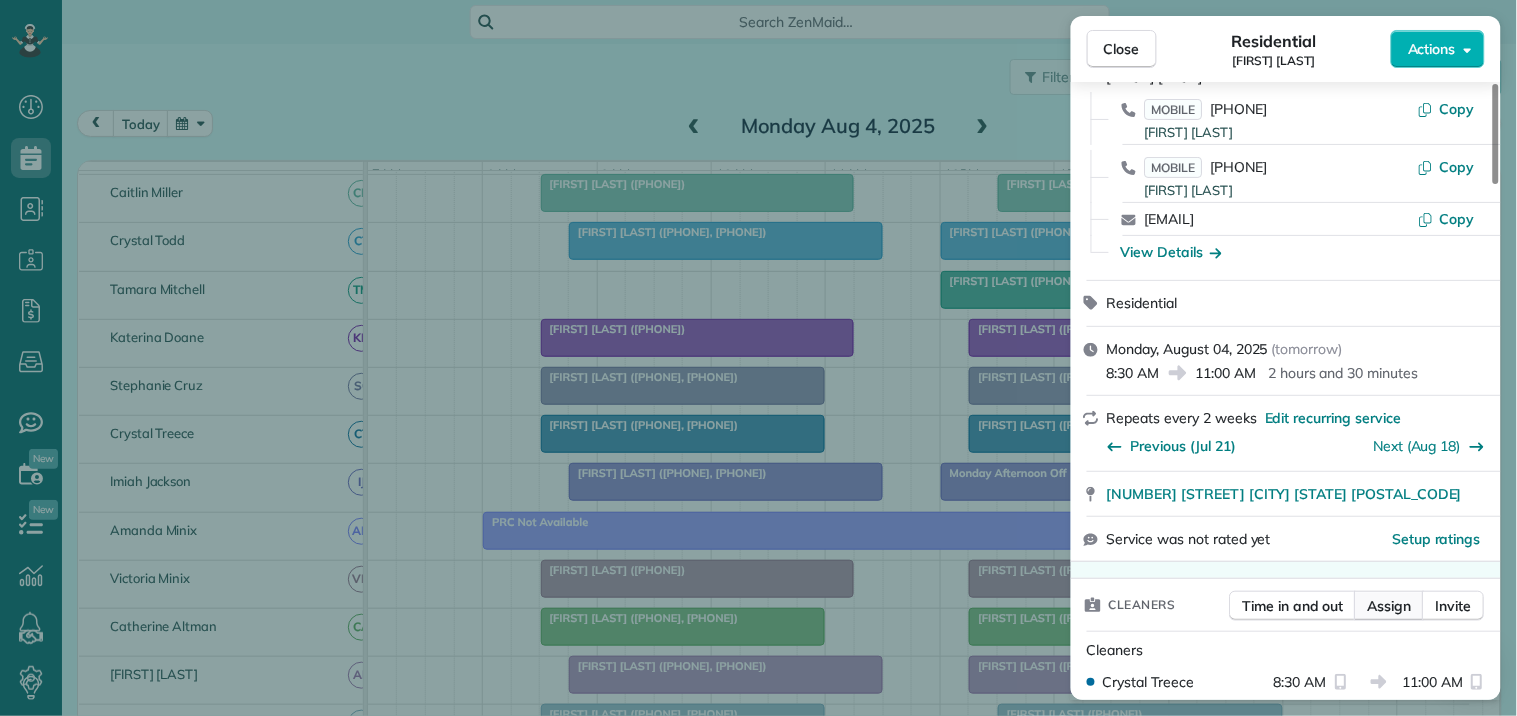 click on "Assign" at bounding box center (1390, 606) 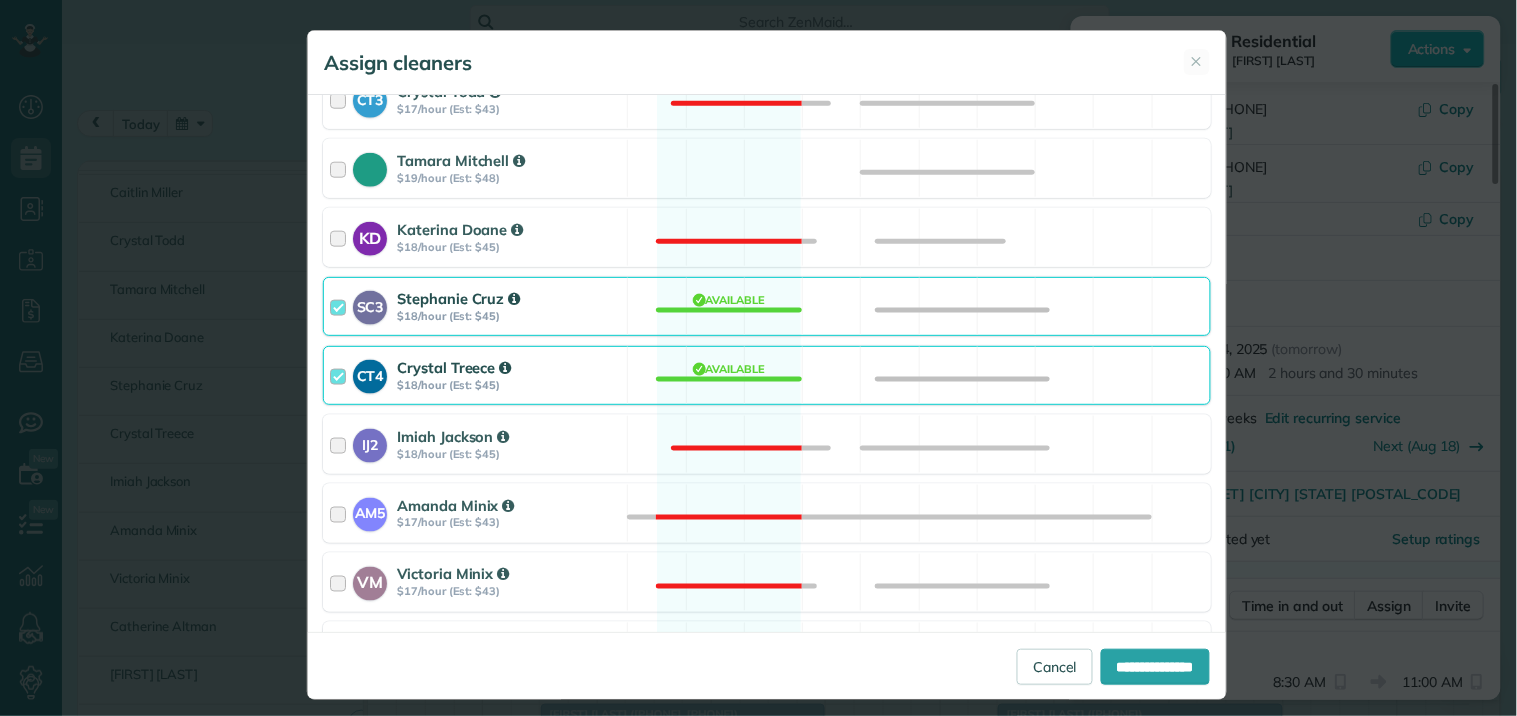 scroll, scrollTop: 555, scrollLeft: 0, axis: vertical 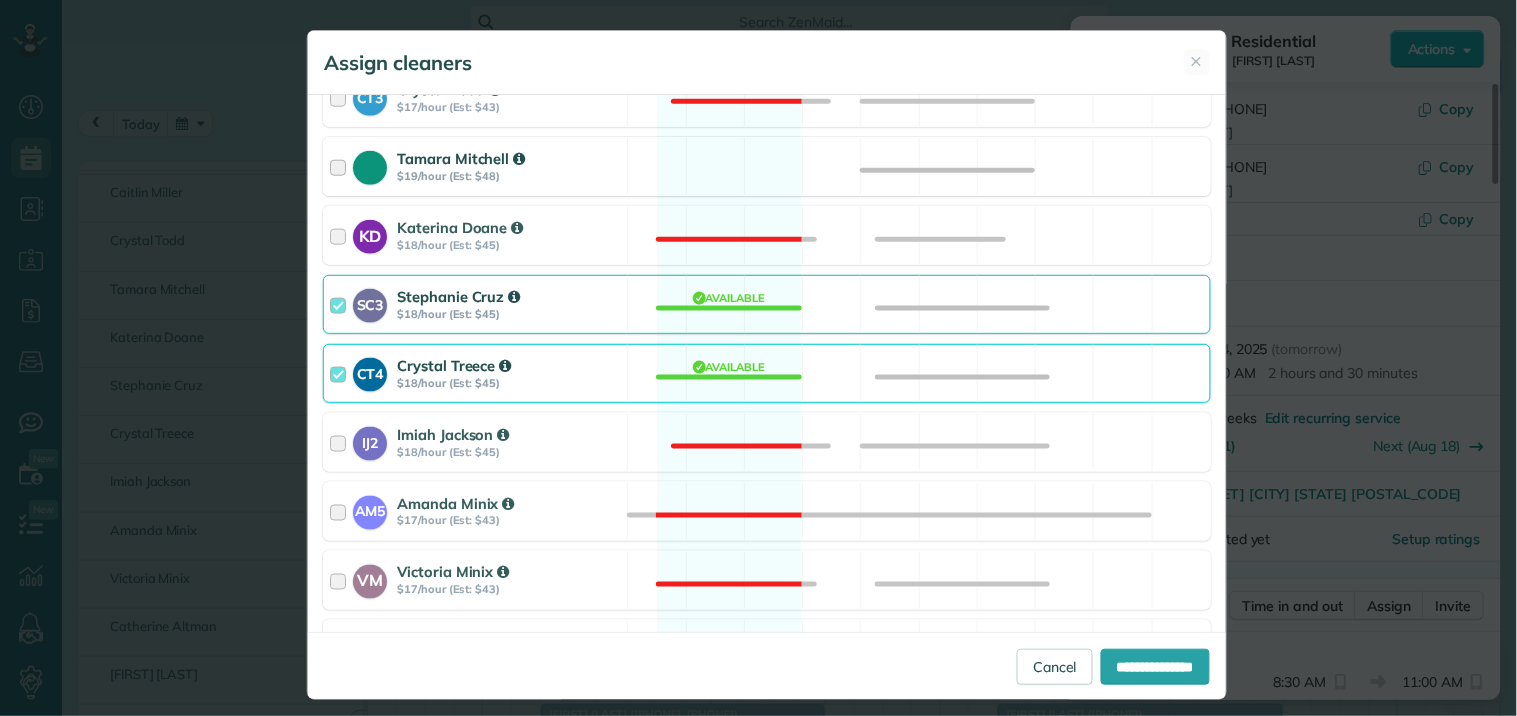 click on "[FIRST] [LAST]
$19/hour (Est: $48)
Available" at bounding box center (767, 166) 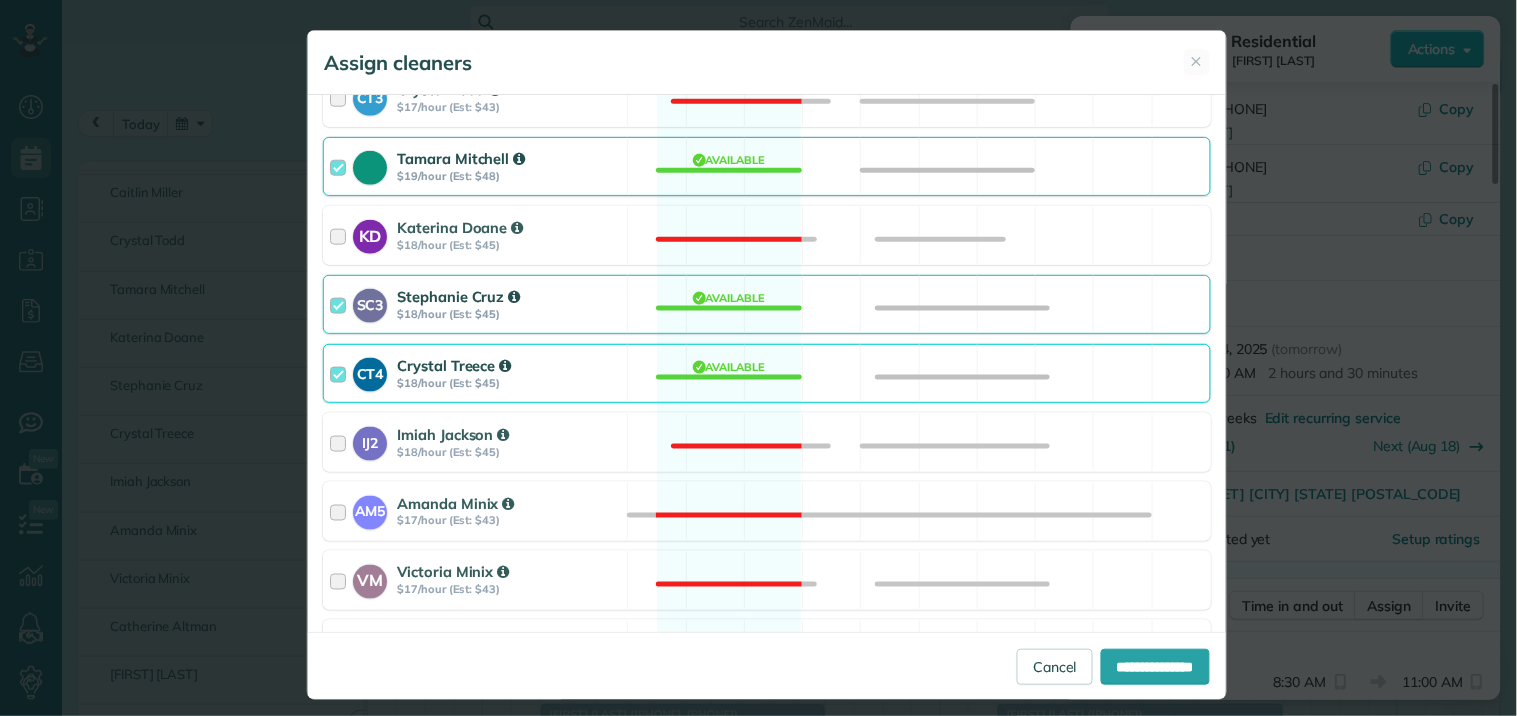 click on "CT4
[FIRST] [LAST]
$18/hour (Est: $45)
Available" at bounding box center (767, 373) 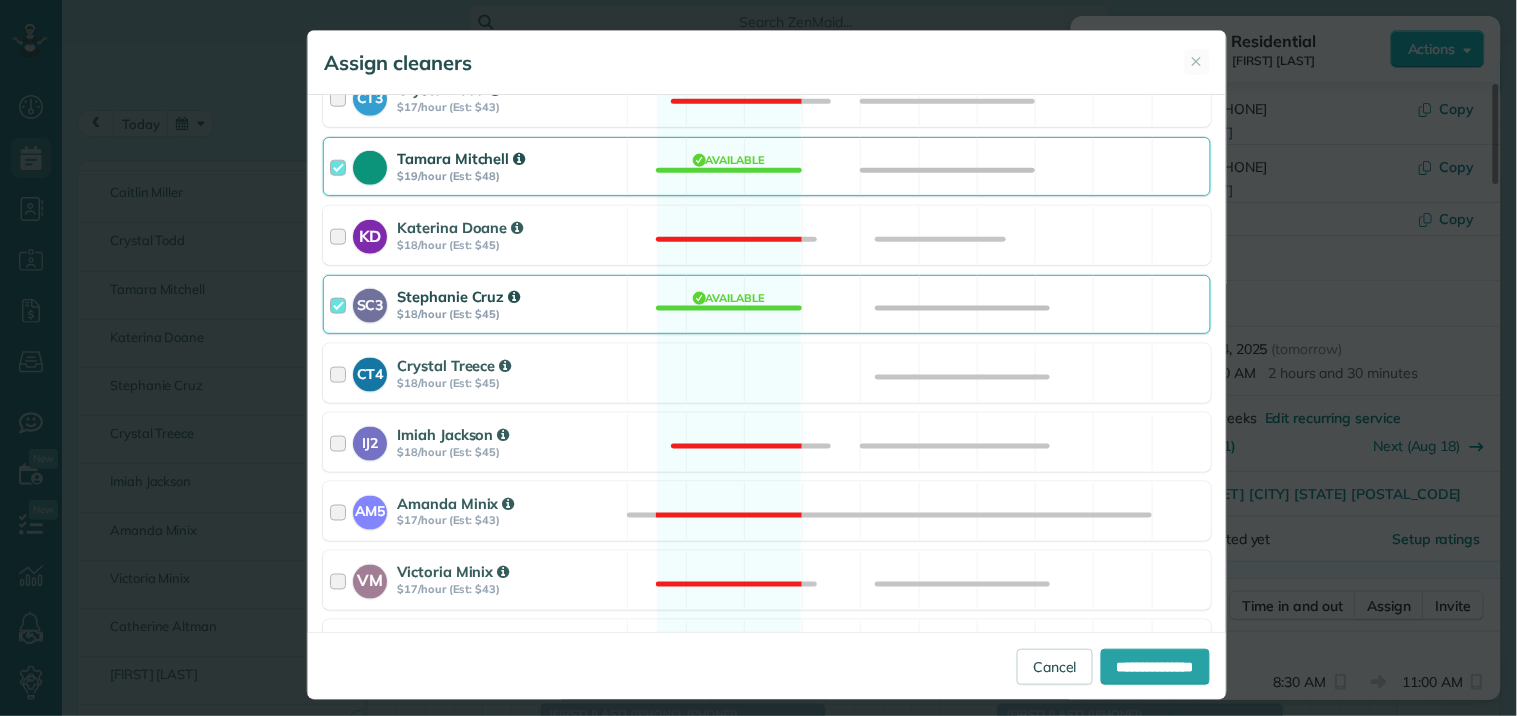 click on "**********" at bounding box center (767, 665) 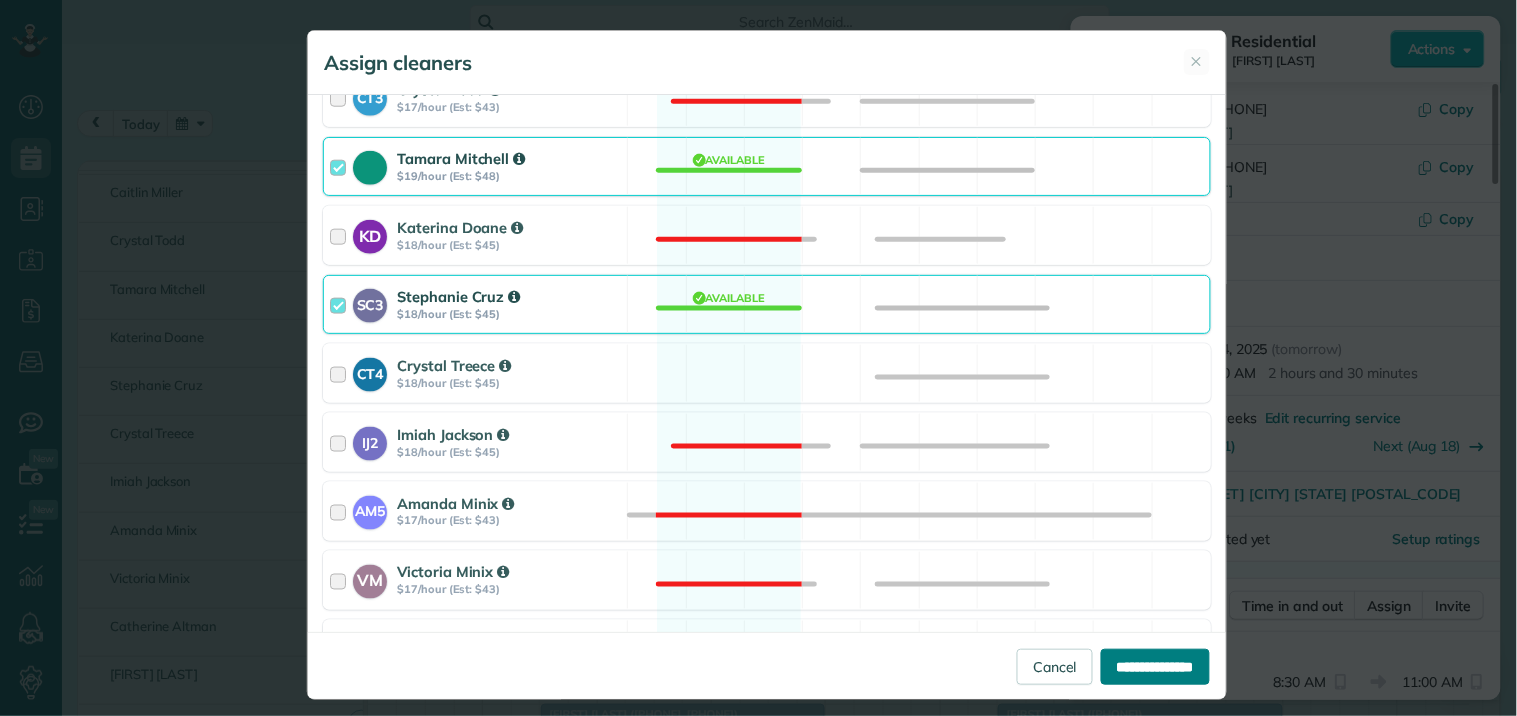 click on "**********" at bounding box center (1155, 667) 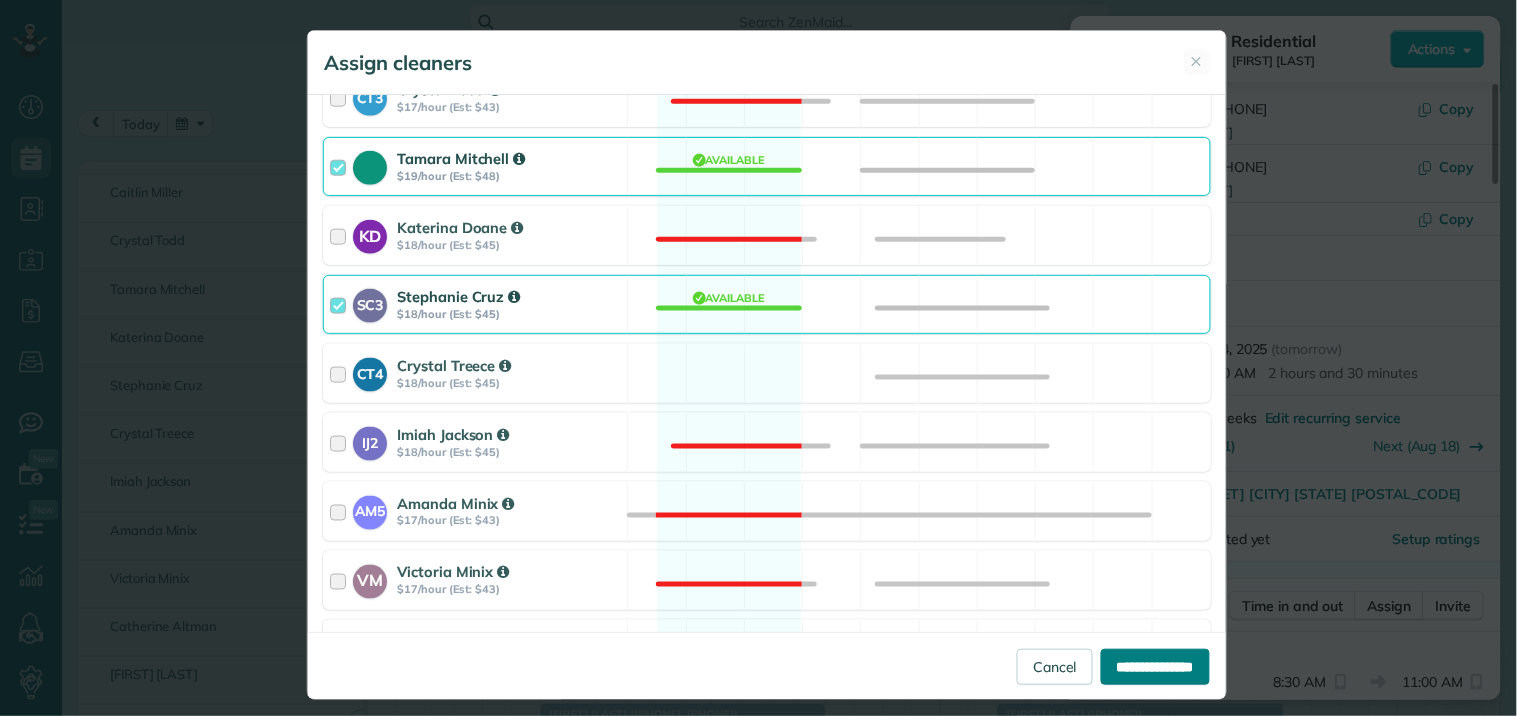 type on "**********" 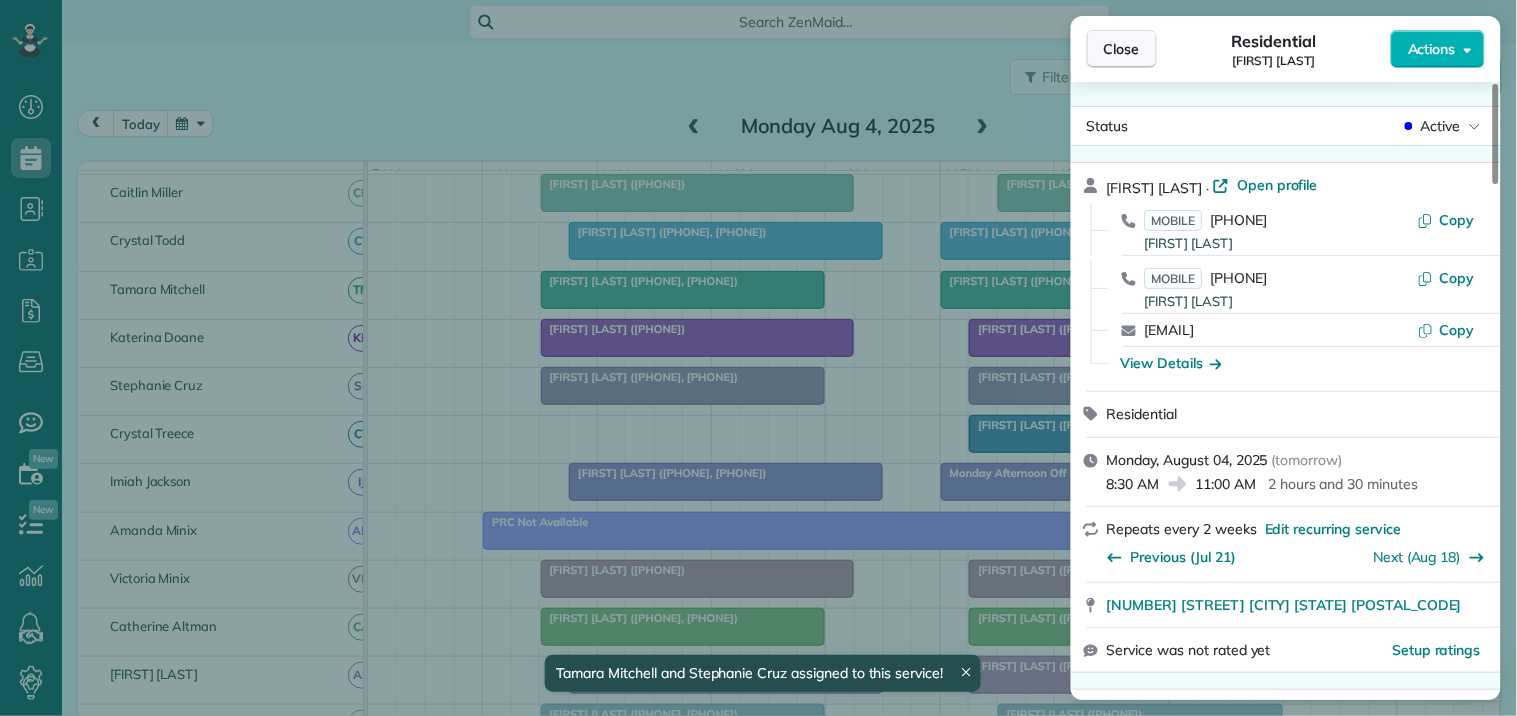 click on "Close" at bounding box center [1122, 49] 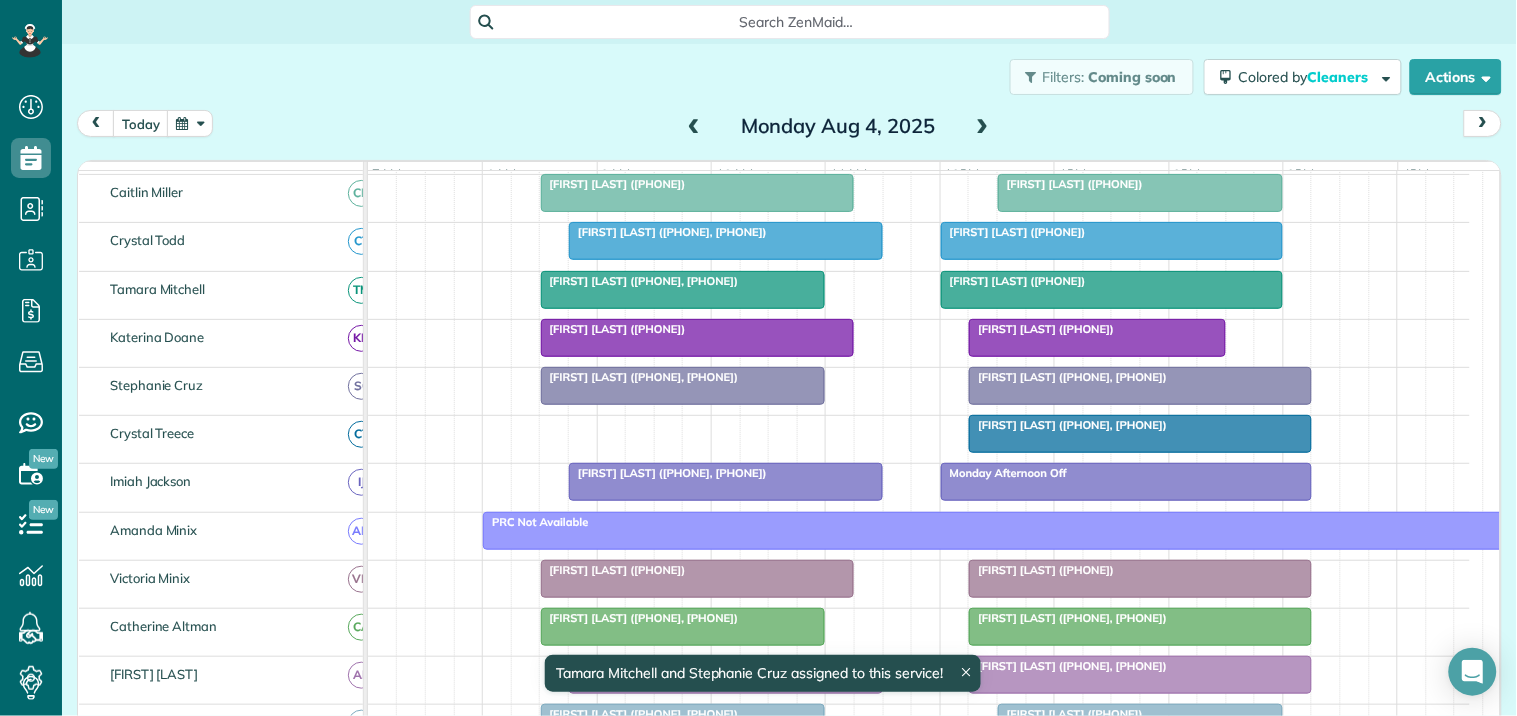 scroll, scrollTop: 140, scrollLeft: 0, axis: vertical 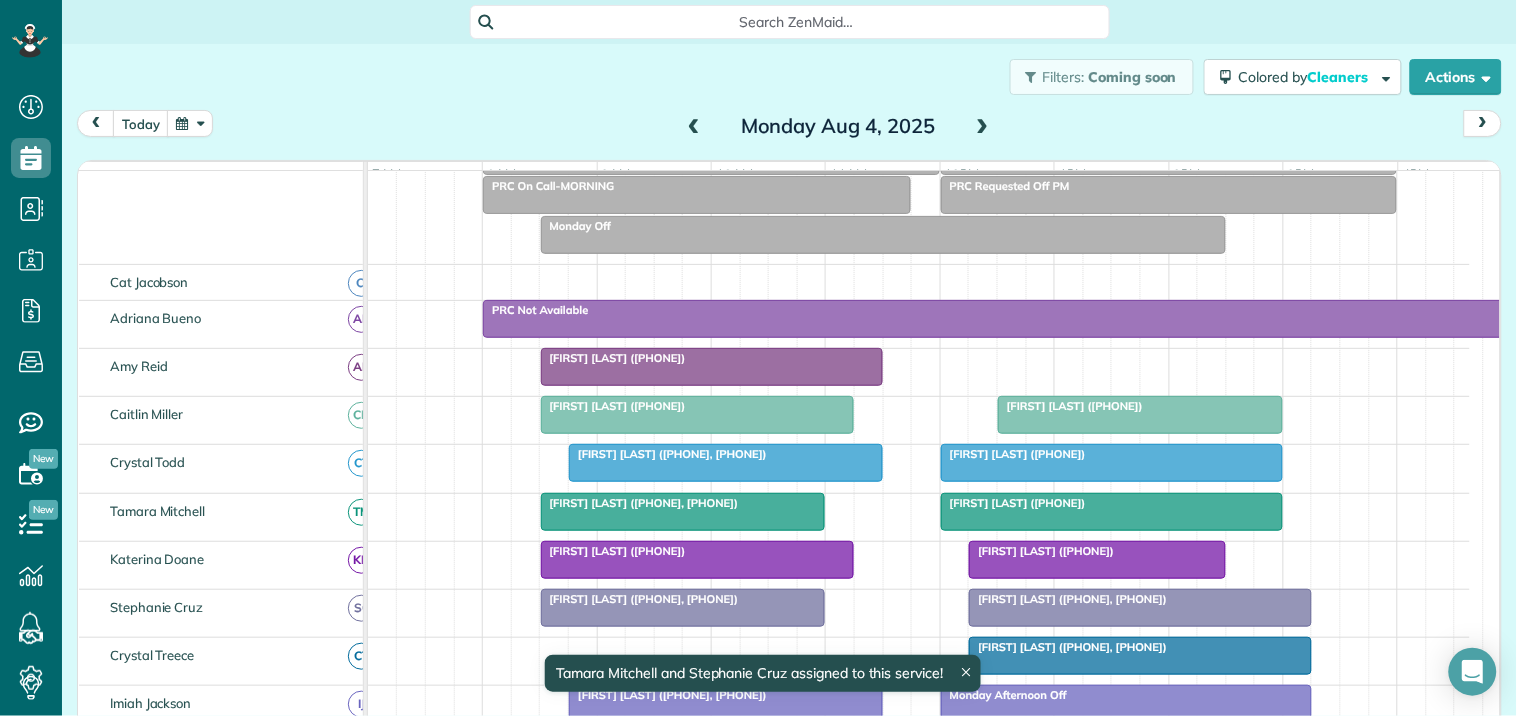 click at bounding box center (712, 367) 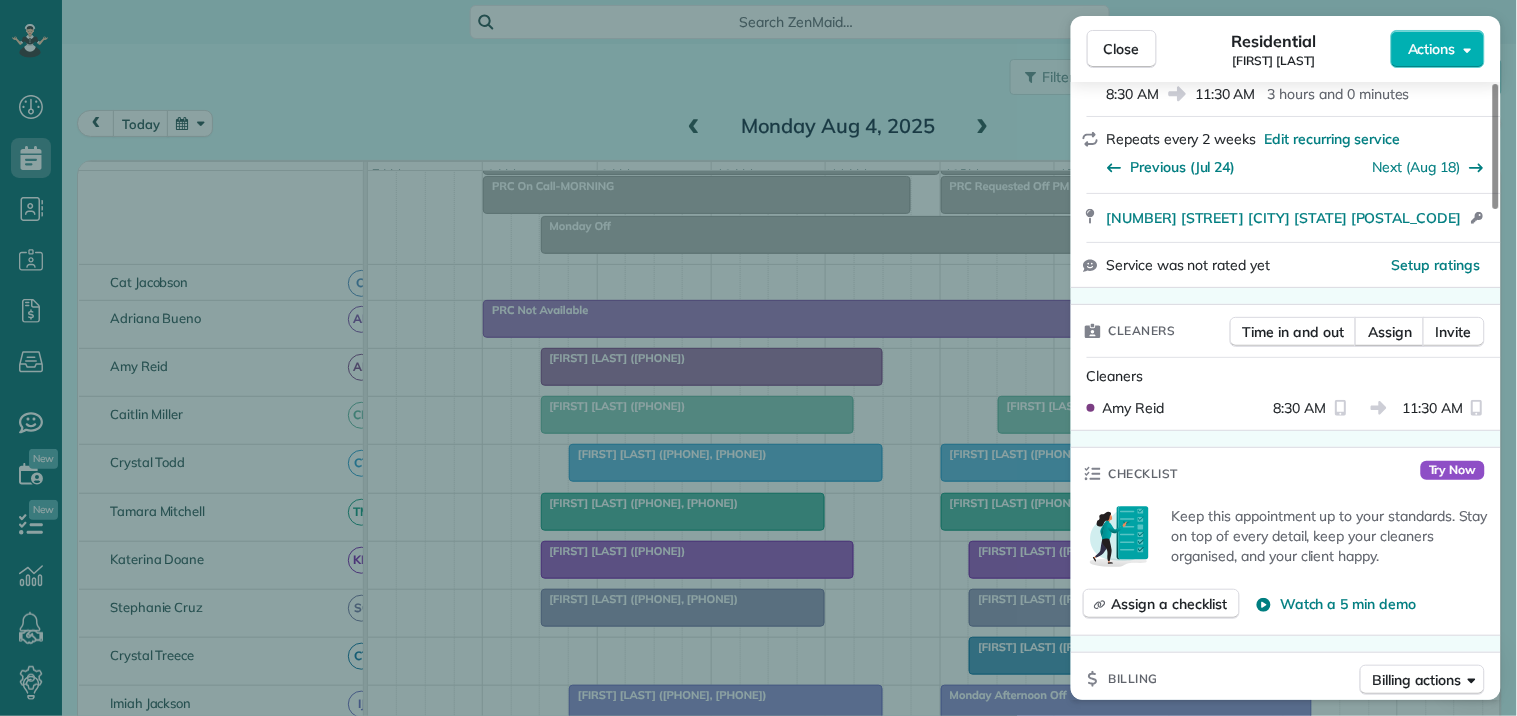 scroll, scrollTop: 333, scrollLeft: 0, axis: vertical 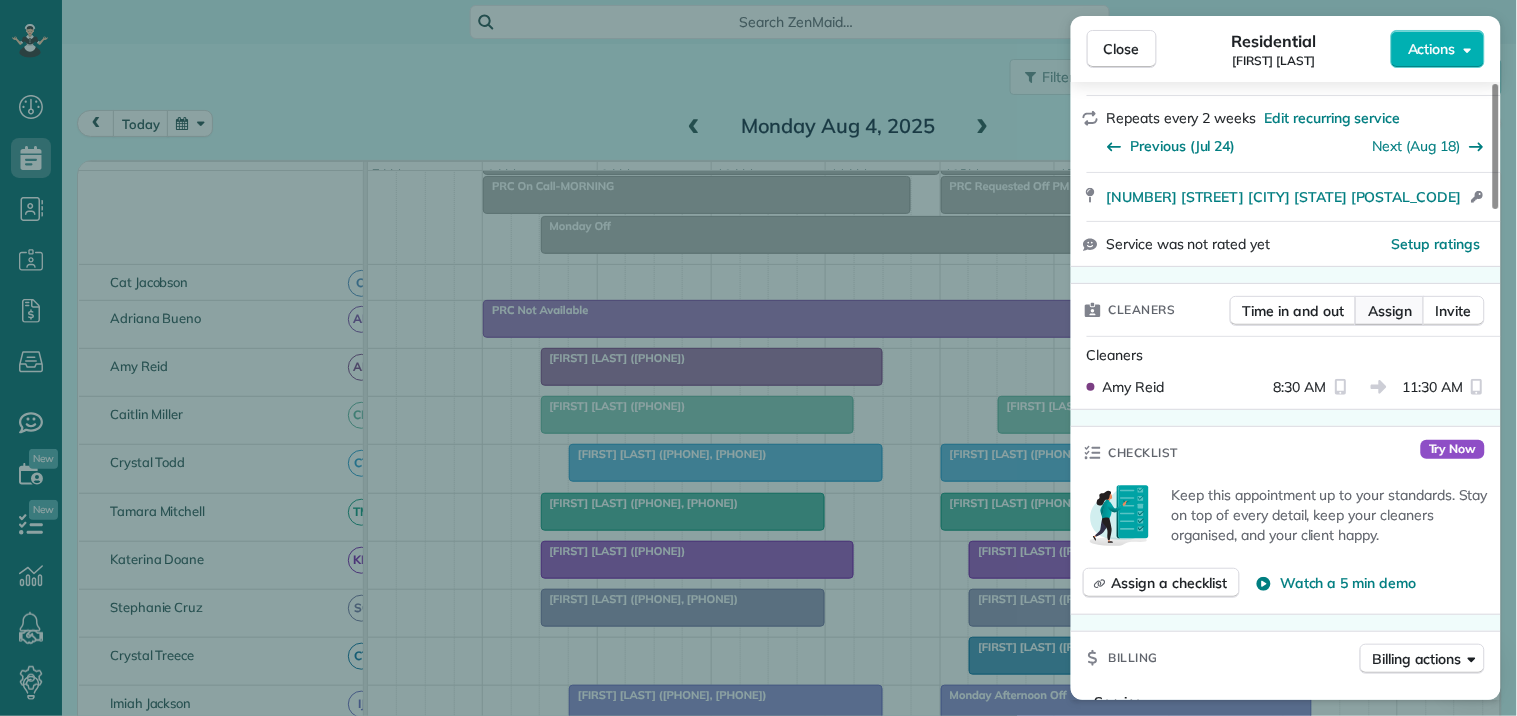 click on "Assign" at bounding box center [1390, 311] 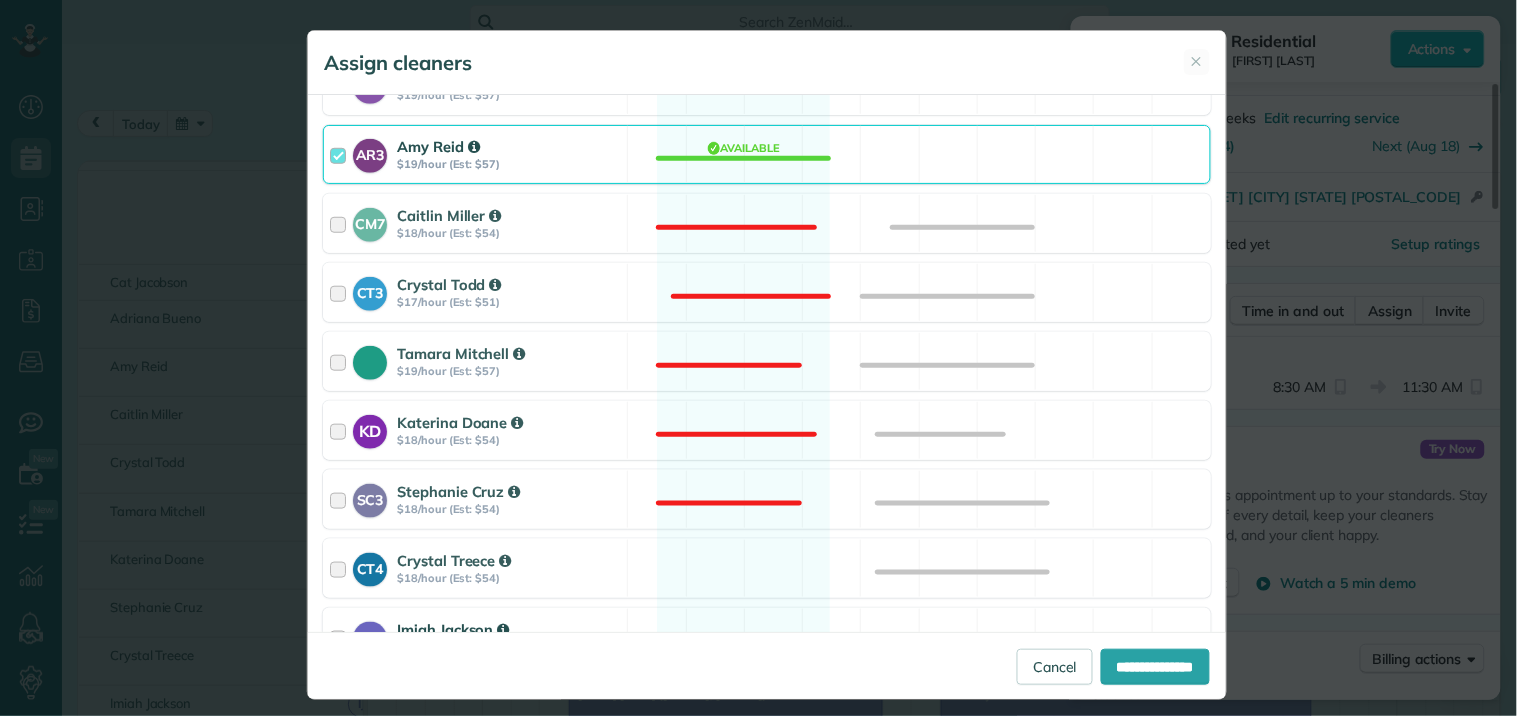 scroll, scrollTop: 666, scrollLeft: 0, axis: vertical 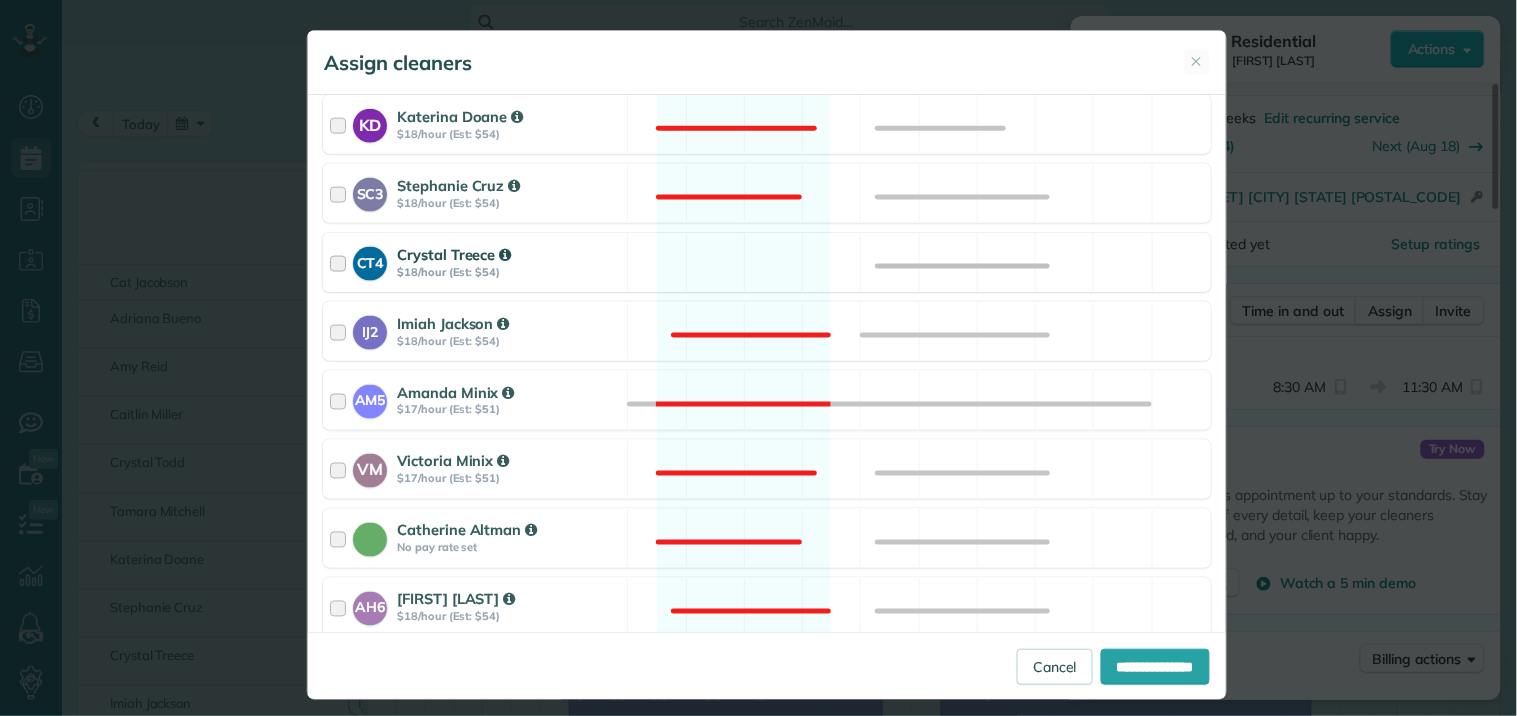 click on "CT4
[FIRST] [LAST]
$18/hour (Est: $45)
Available" at bounding box center (767, 262) 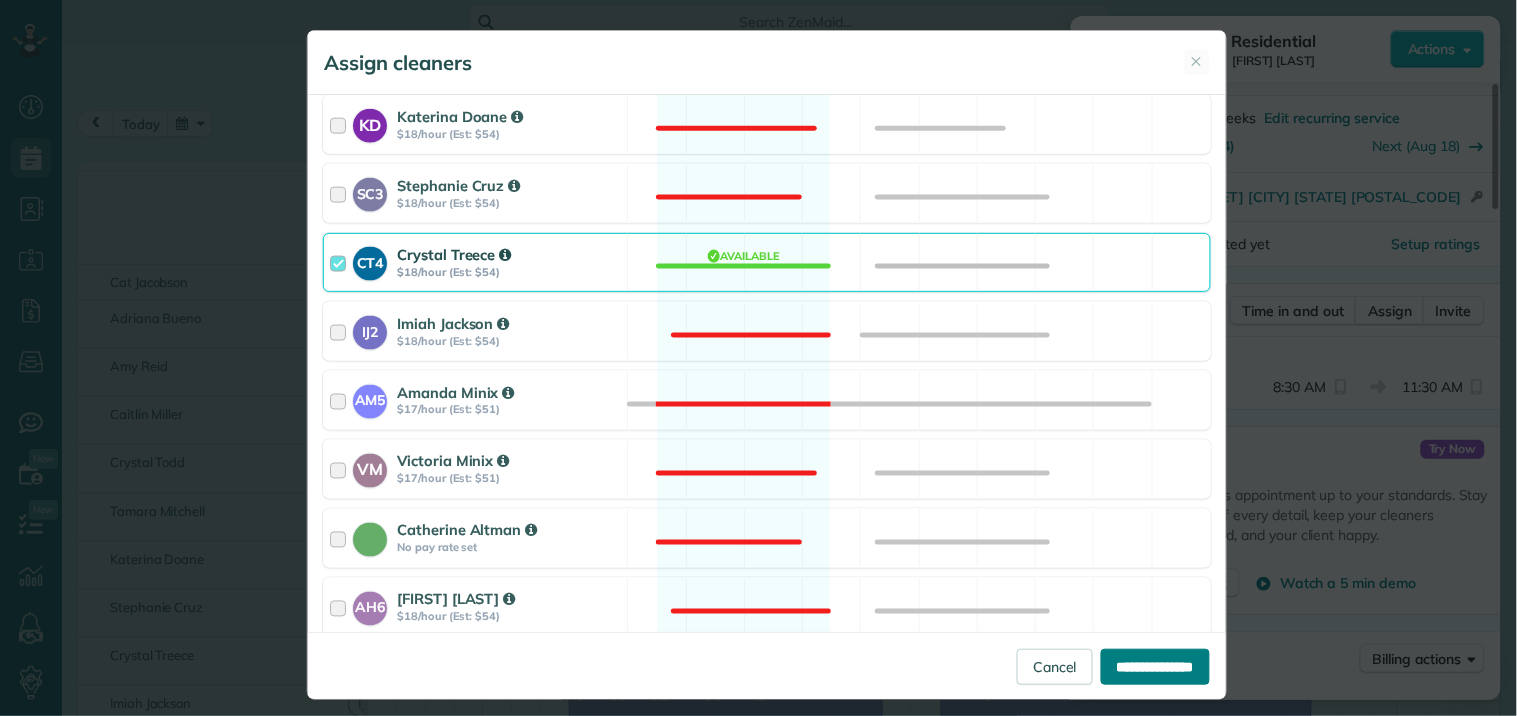 click on "**********" at bounding box center [1155, 667] 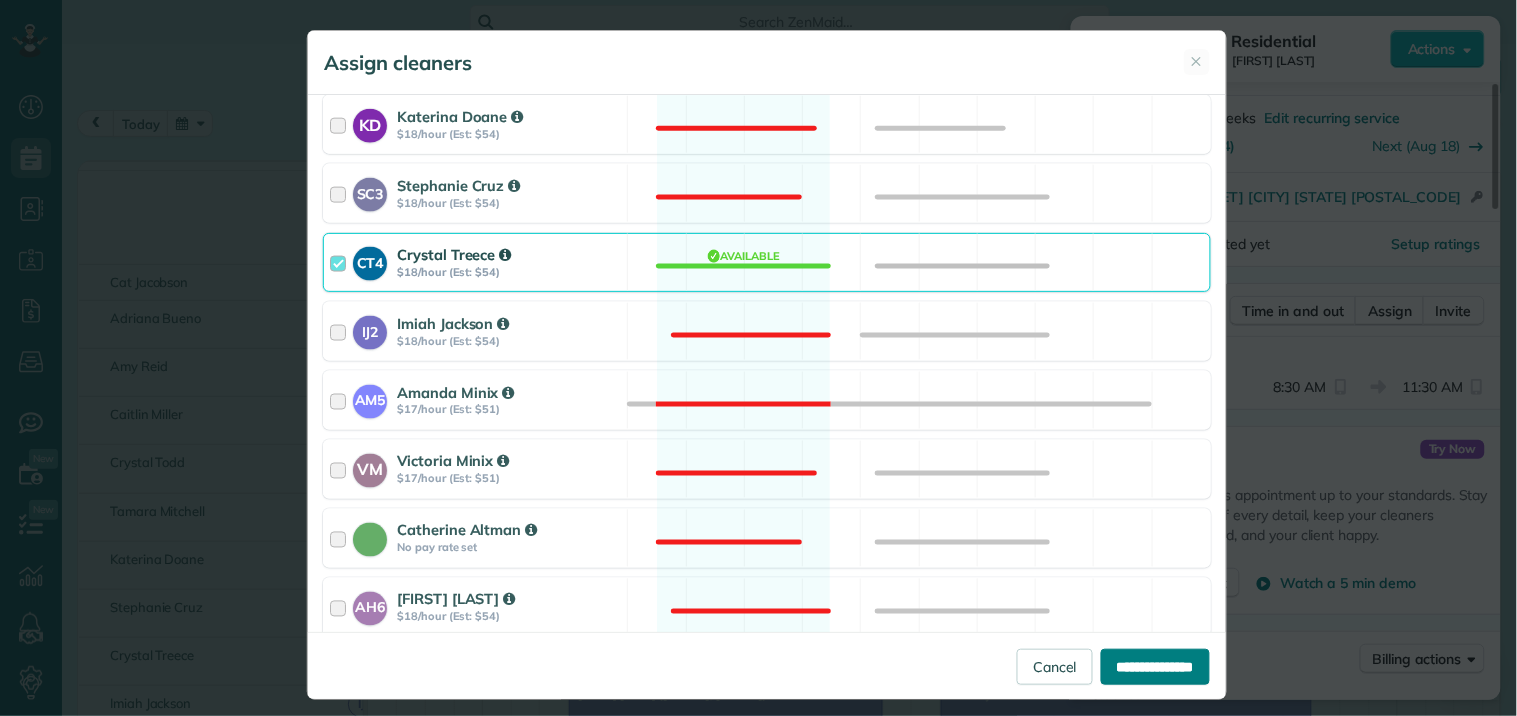 type on "**********" 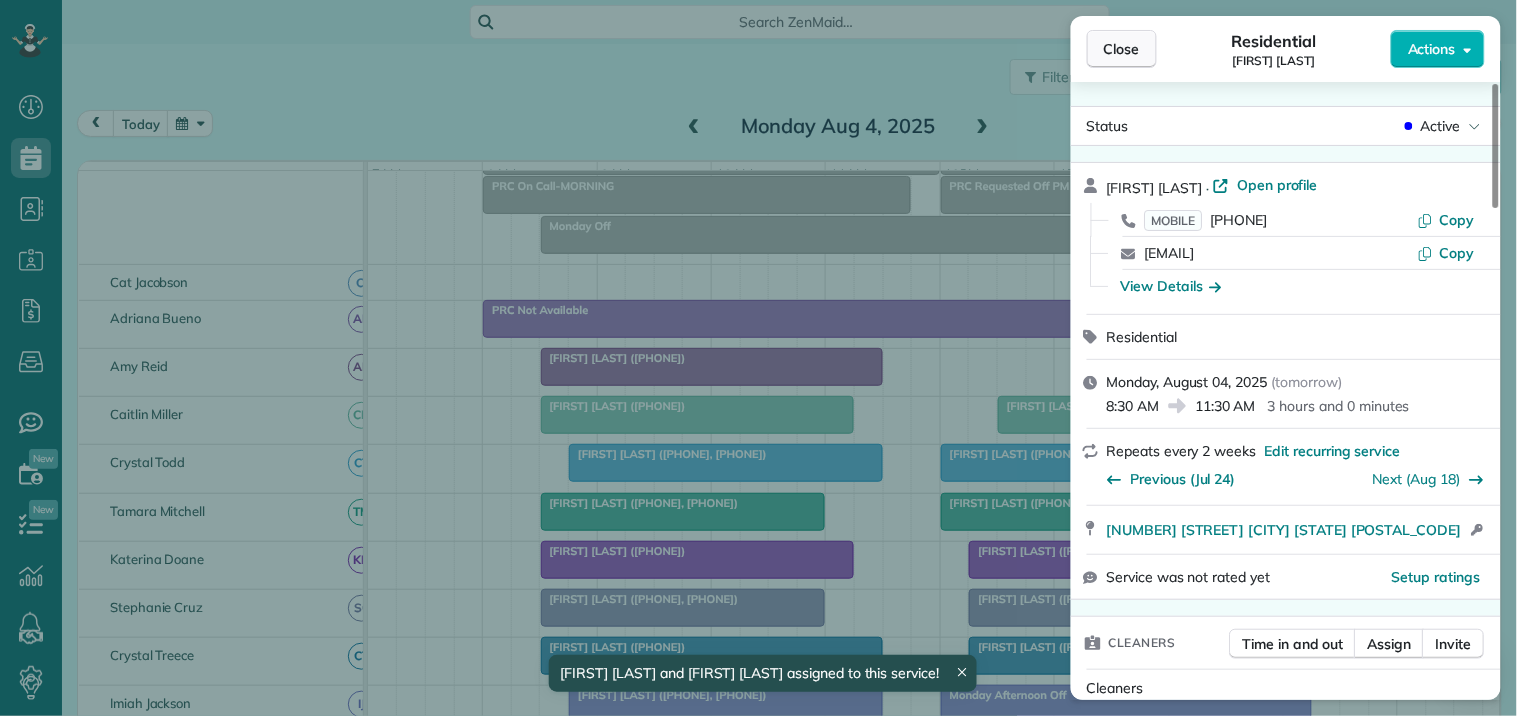 click on "Close" at bounding box center (1122, 49) 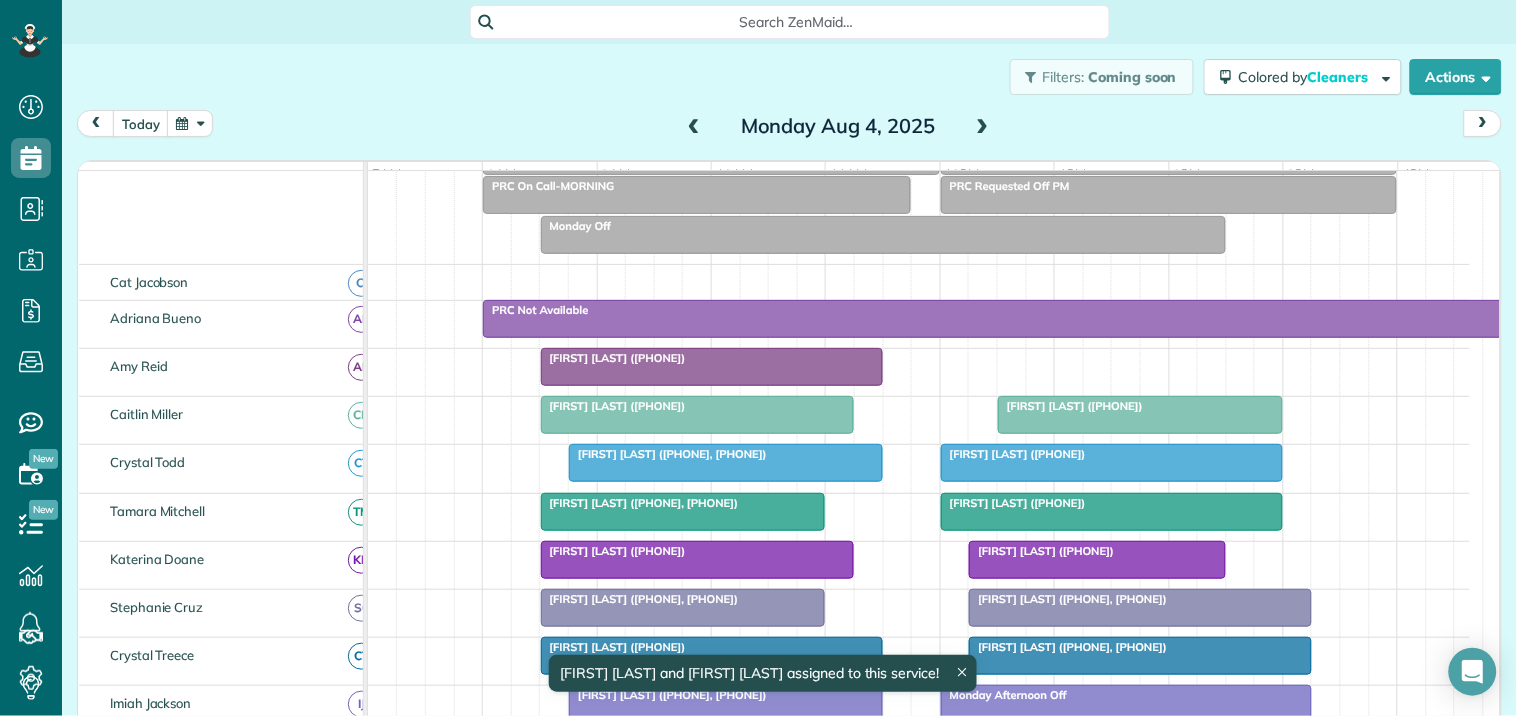 scroll, scrollTop: 187, scrollLeft: 0, axis: vertical 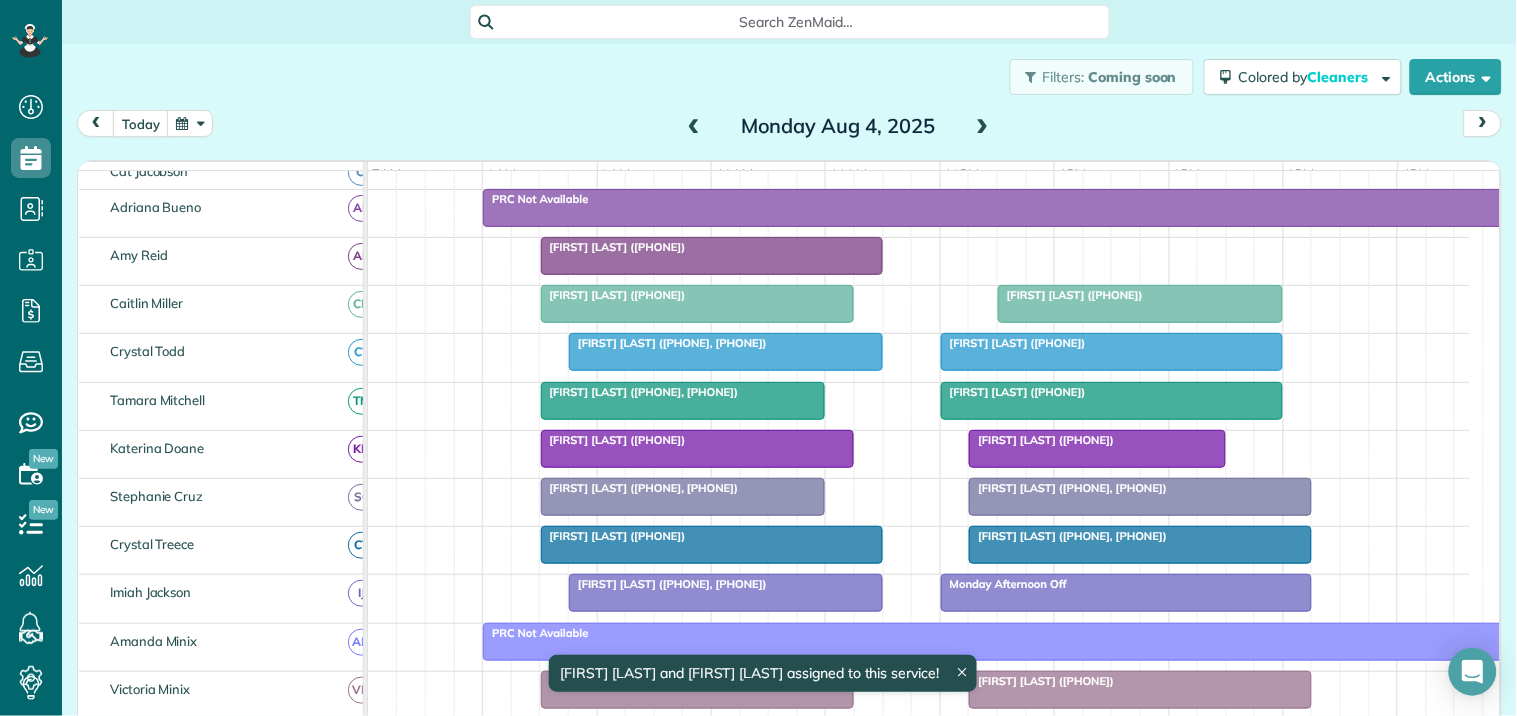 click on "[FIRST] [LAST] ([PHONE], [PHONE])" at bounding box center [1068, 536] 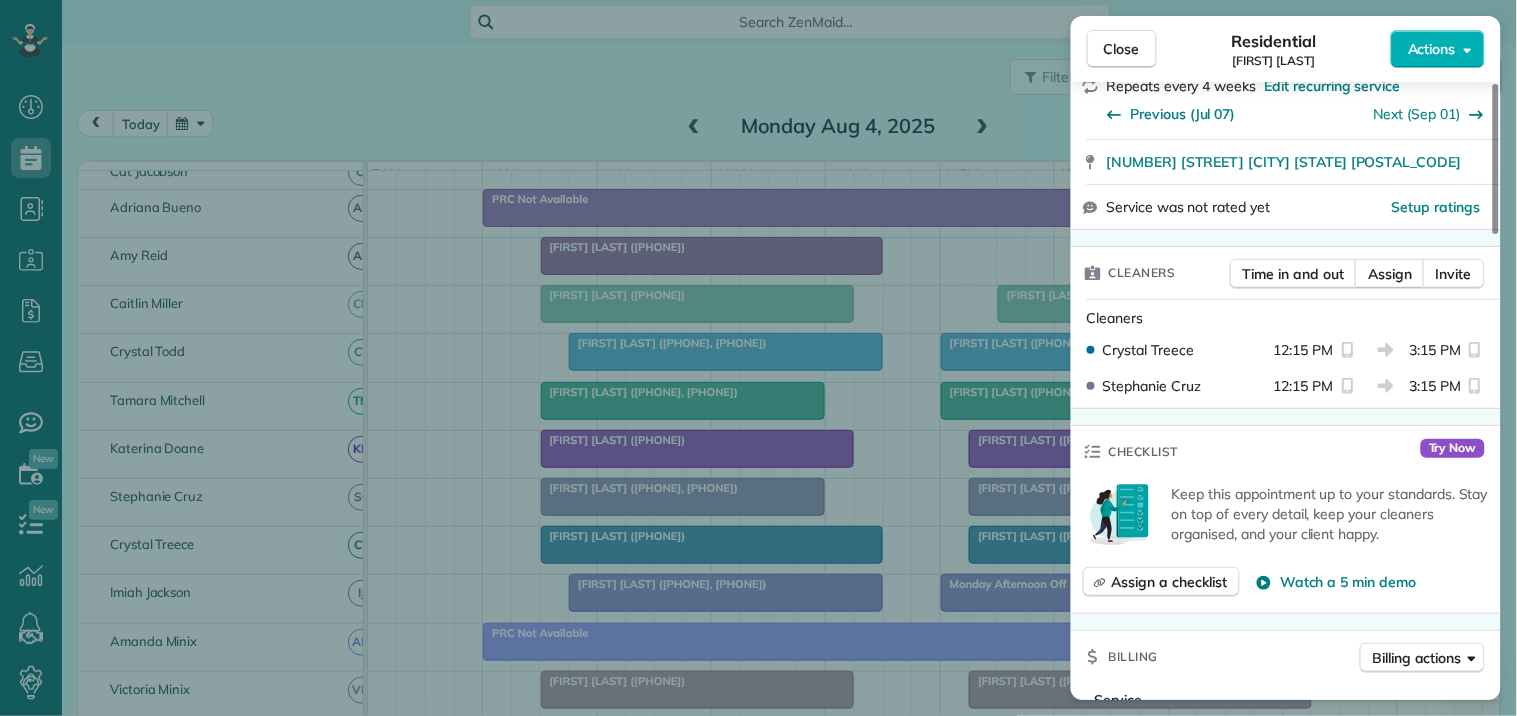 scroll, scrollTop: 444, scrollLeft: 0, axis: vertical 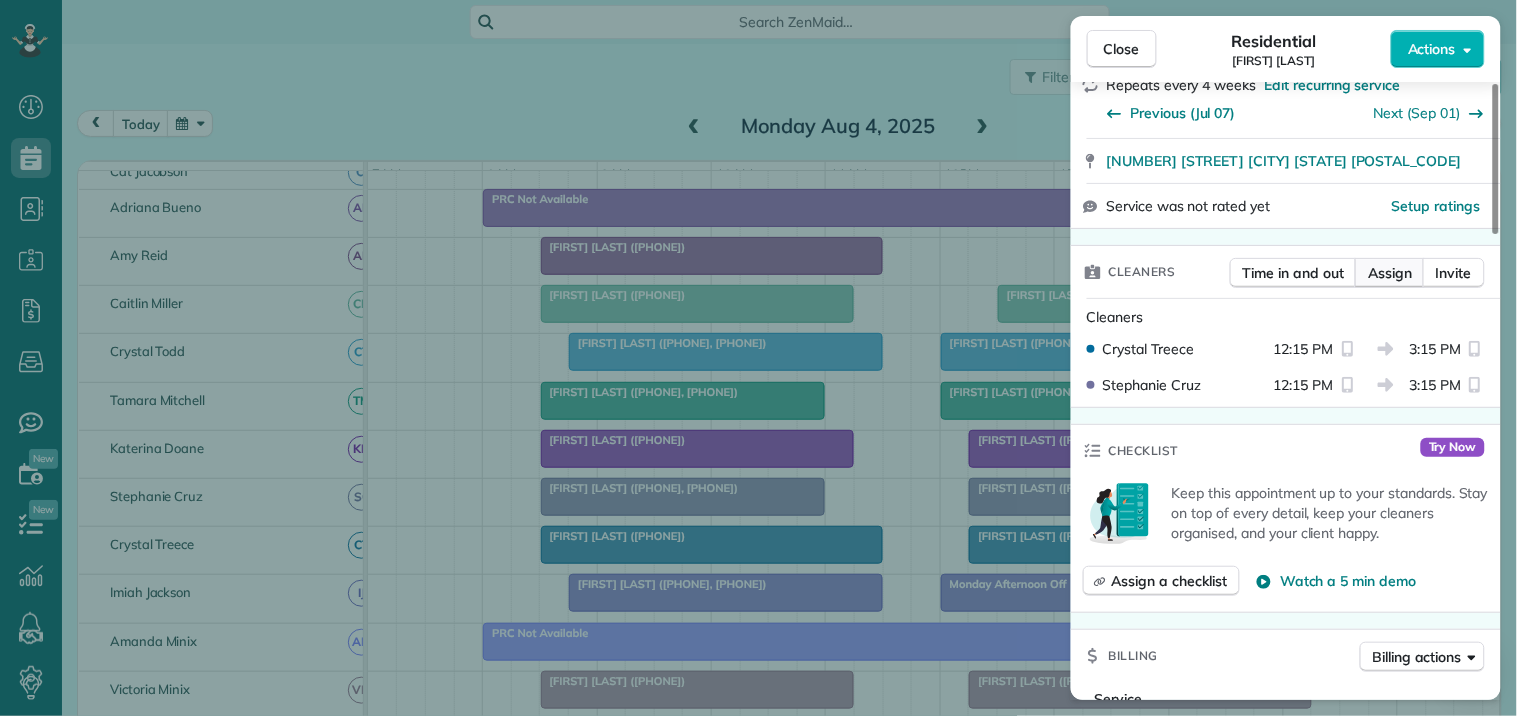click on "Assign" at bounding box center [1390, 273] 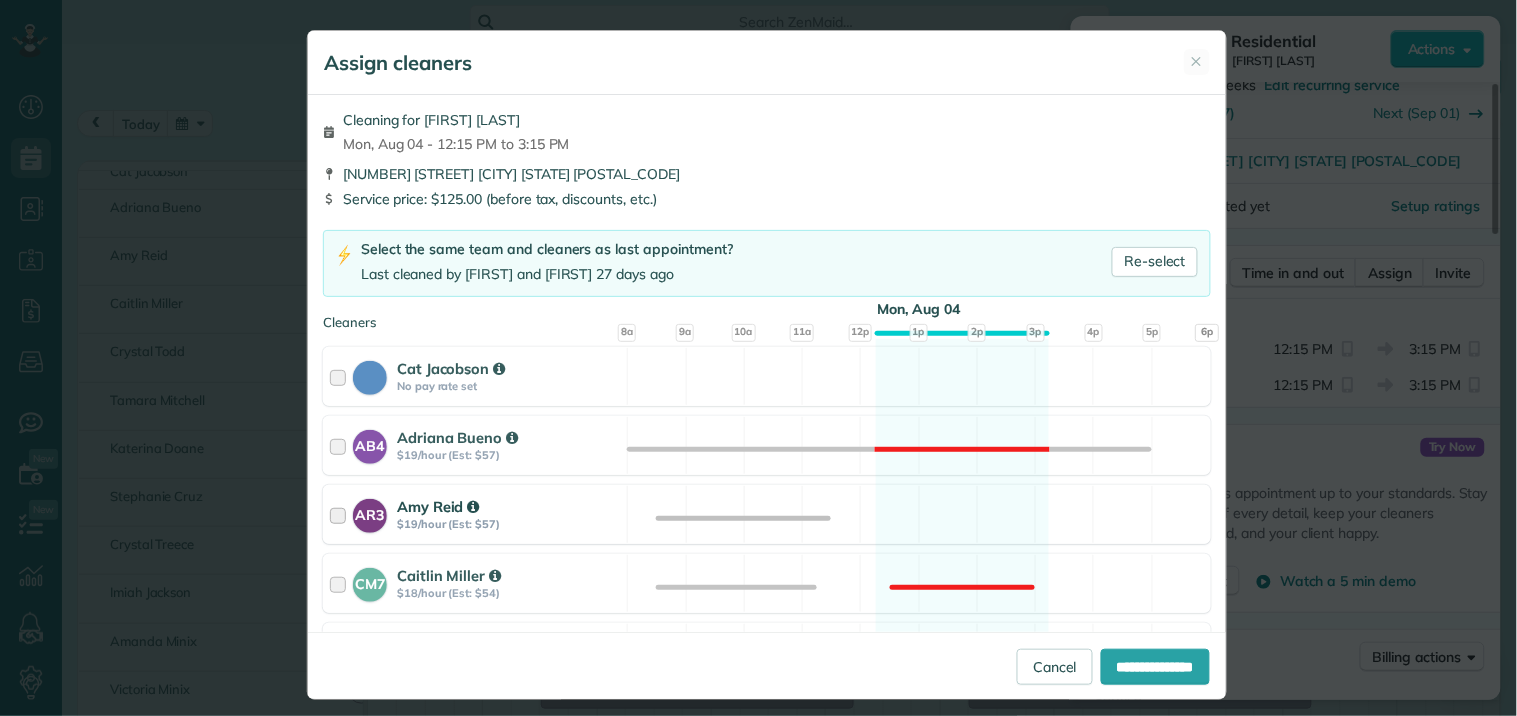 click on "AR3
[FIRST] [LAST]
$19/hour (Est: $57)
Available" at bounding box center [767, 514] 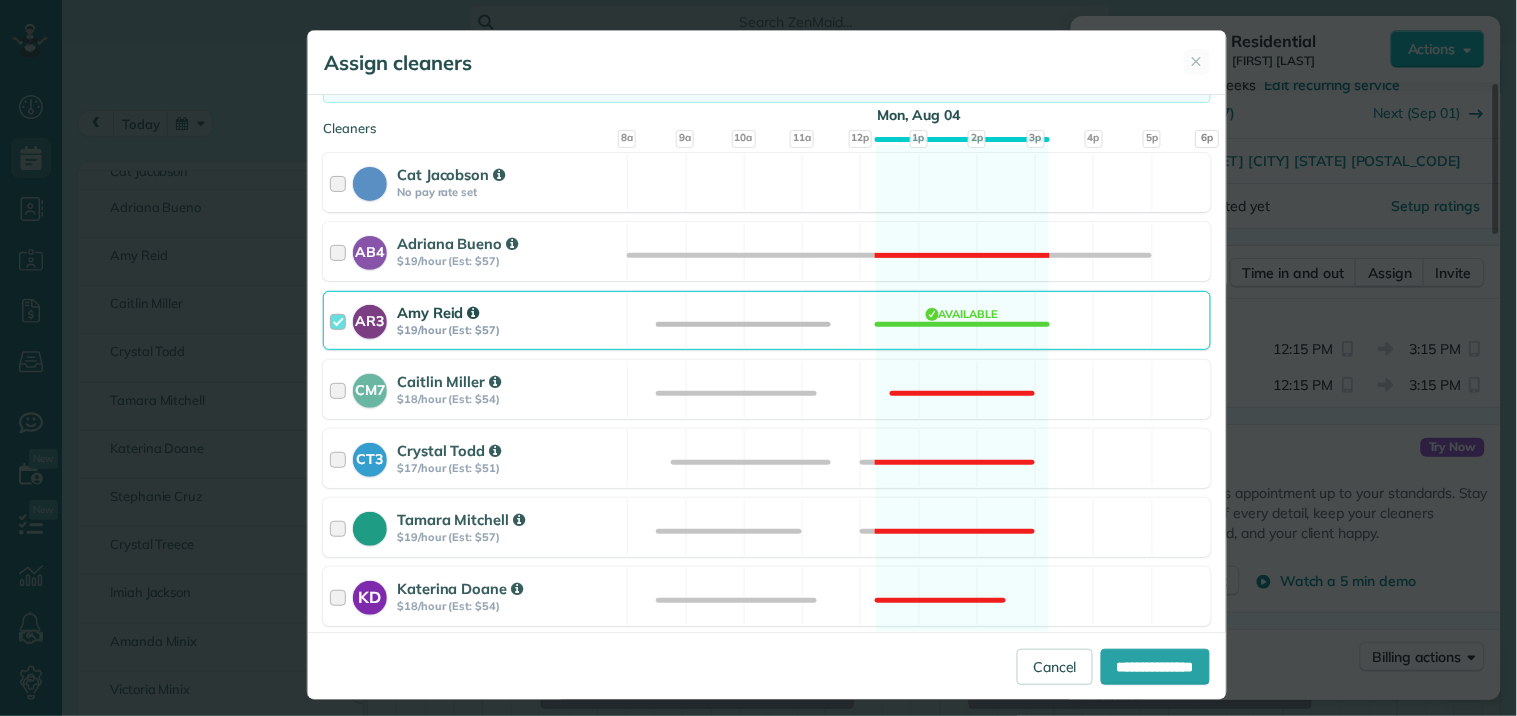 scroll, scrollTop: 555, scrollLeft: 0, axis: vertical 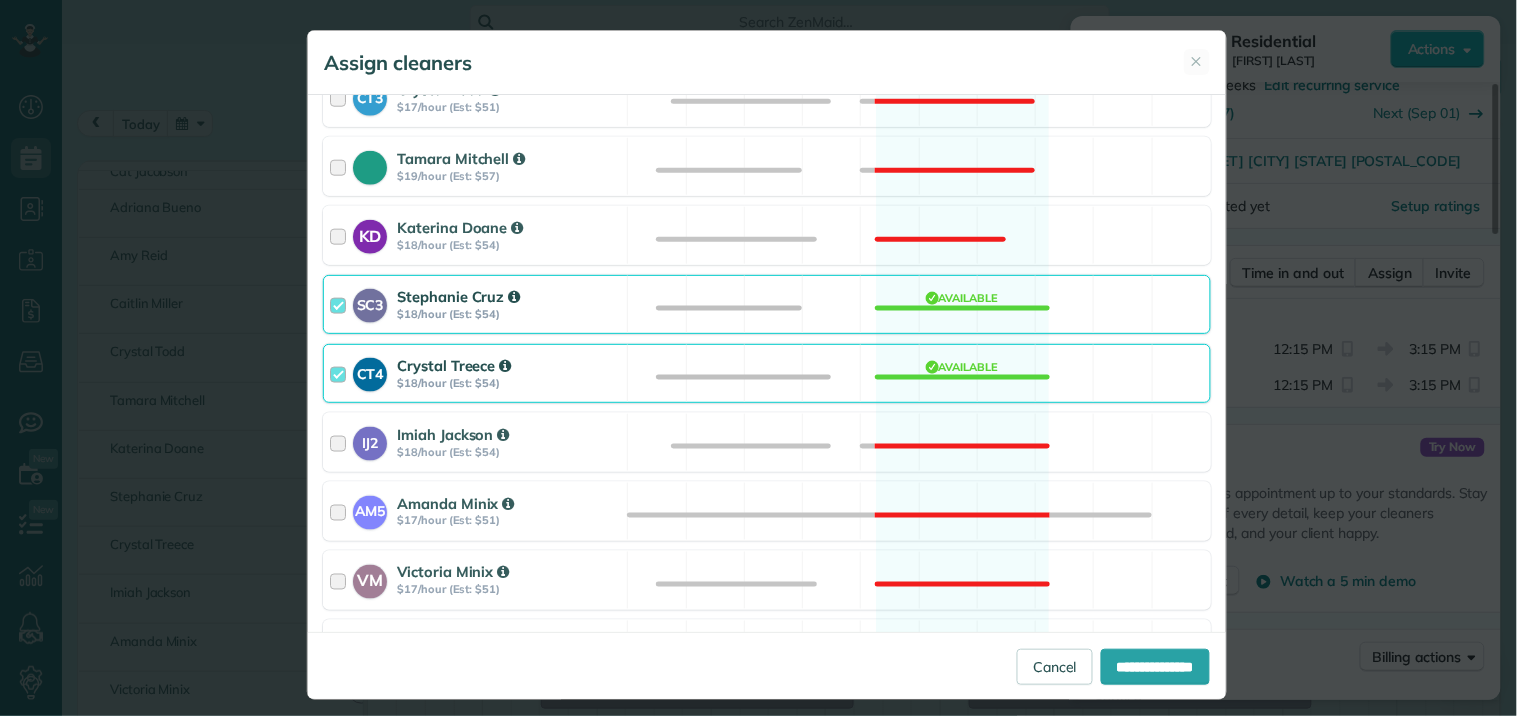 click on "CT4
[FIRST] [LAST]
$18/hour (Est: $45)
Available" at bounding box center (767, 373) 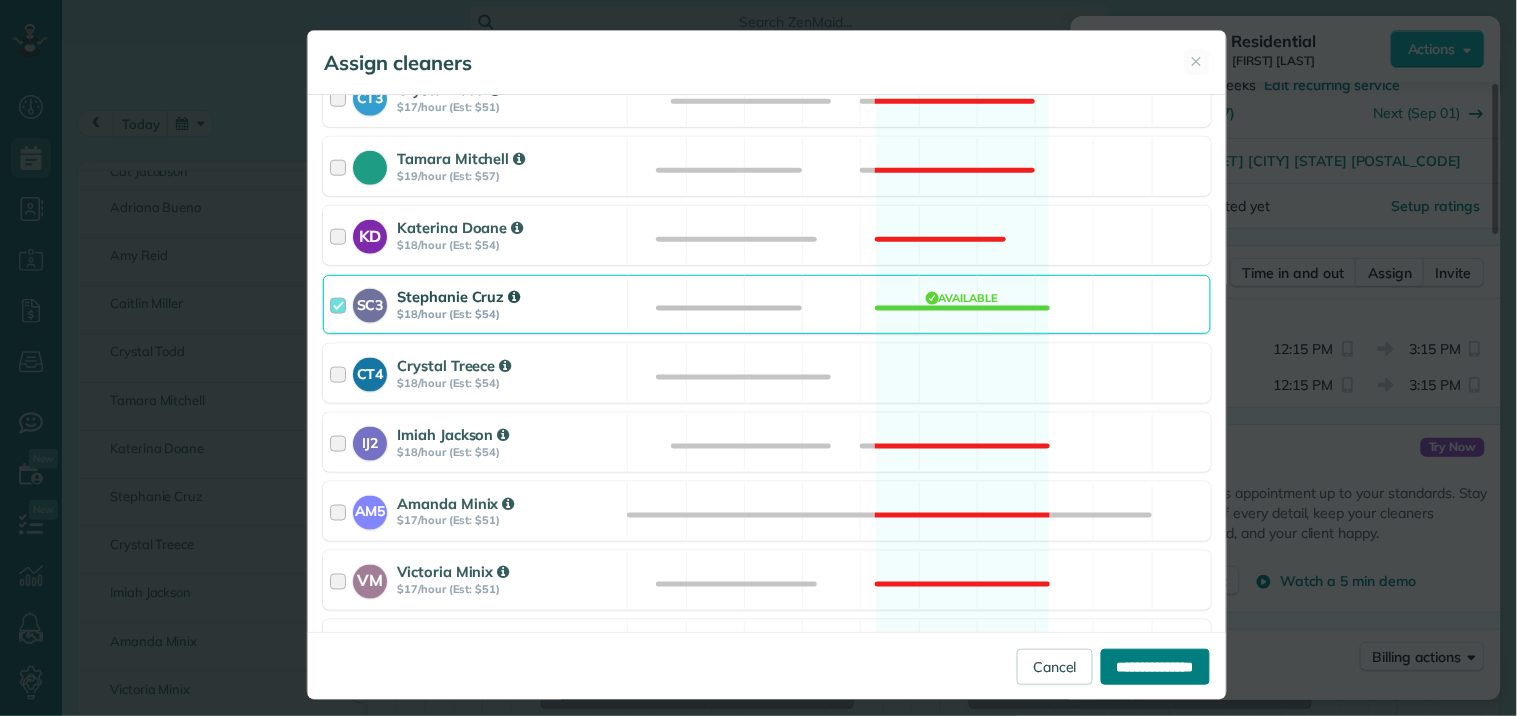 click on "**********" at bounding box center (1155, 667) 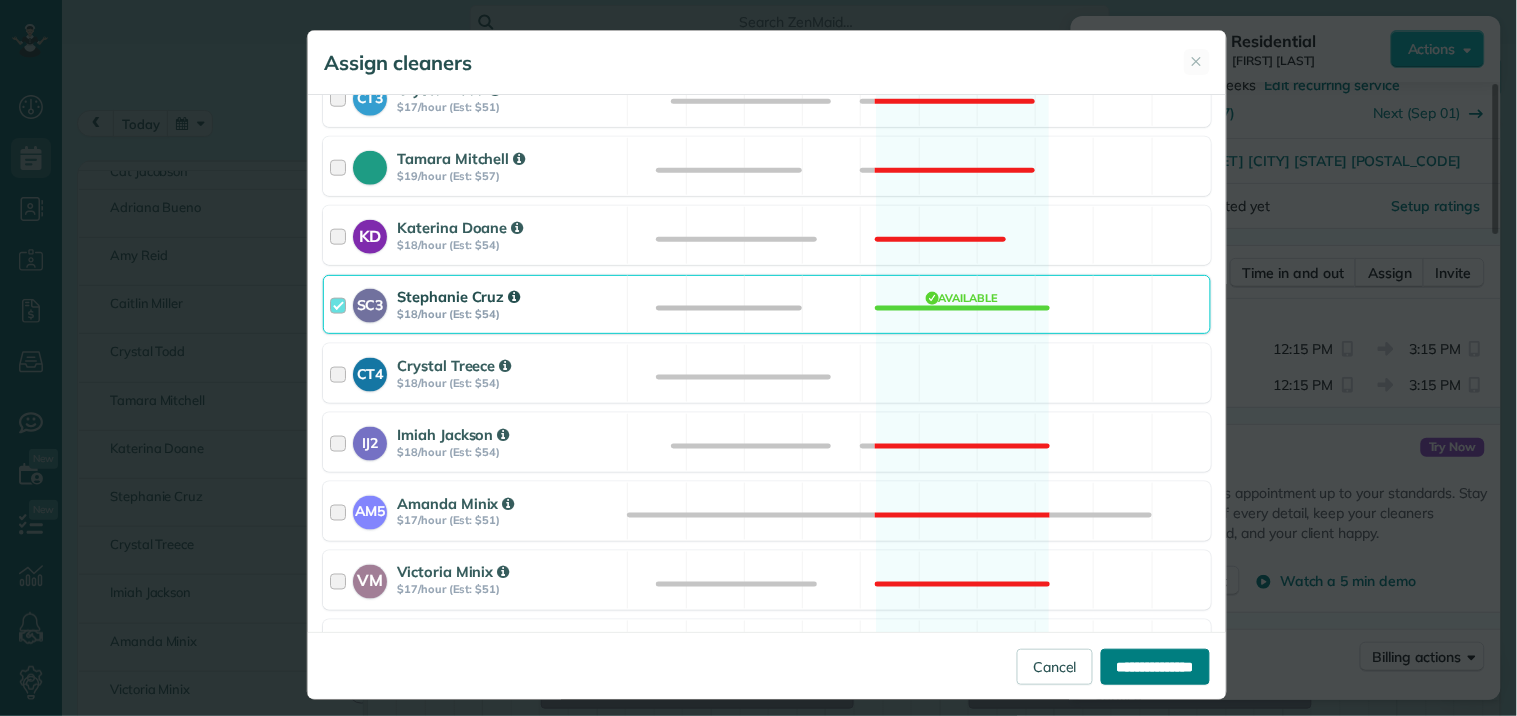 type on "**********" 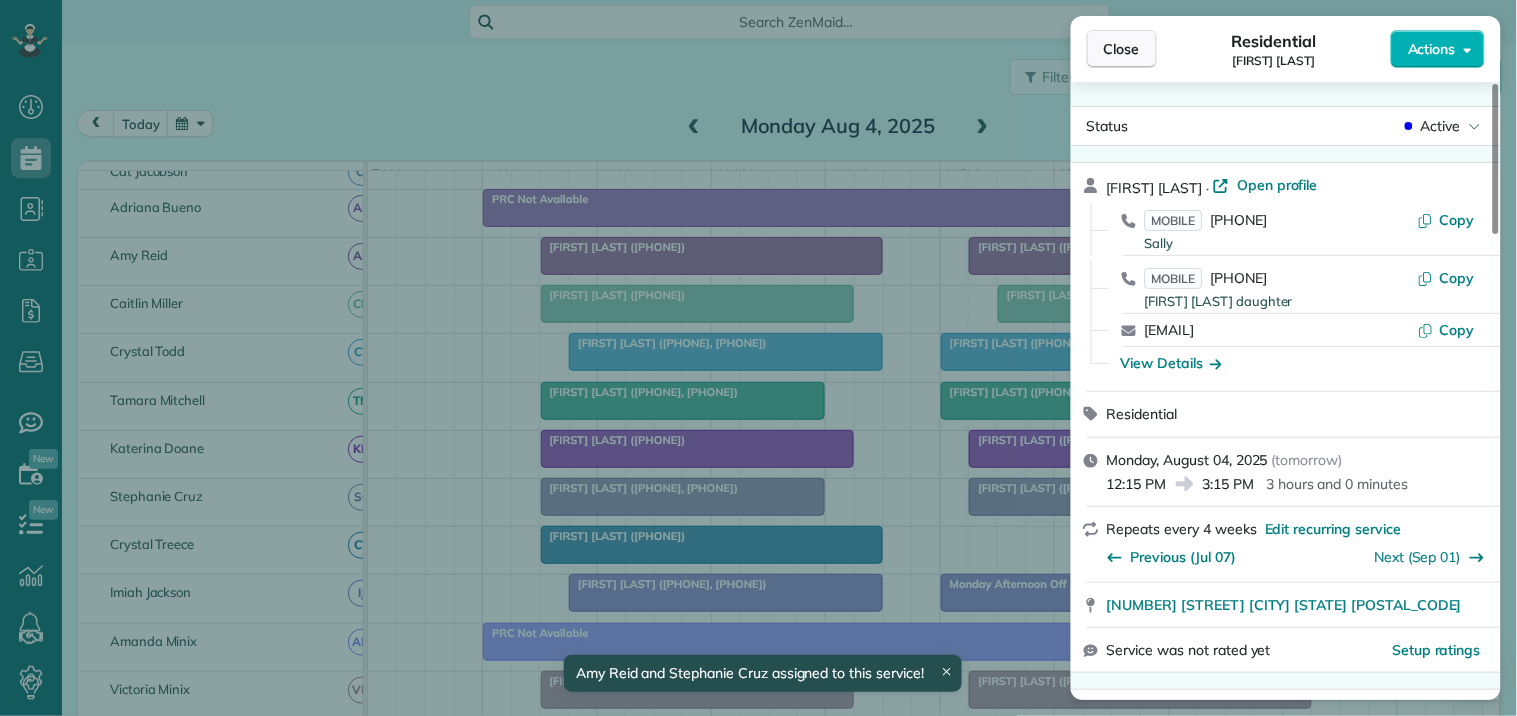click on "Close" at bounding box center [1122, 49] 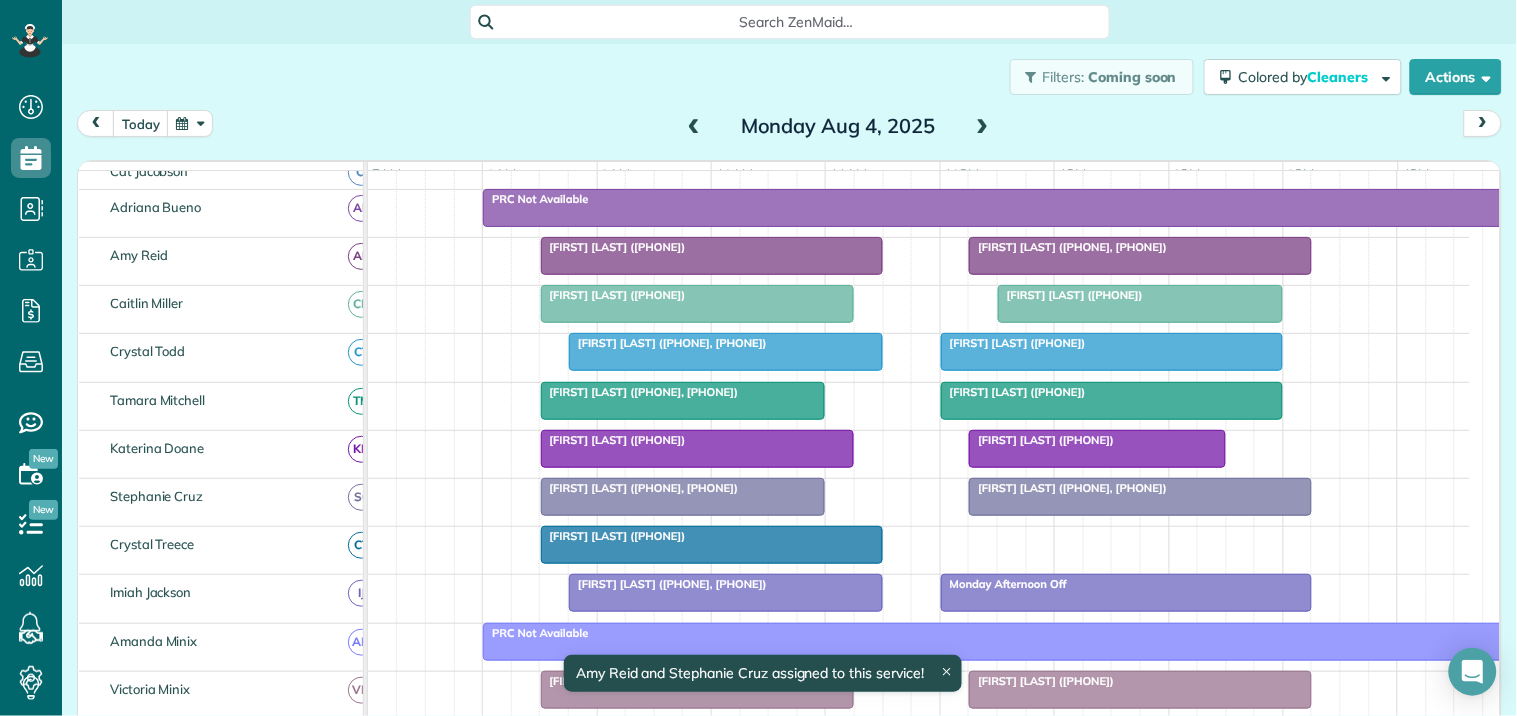 scroll, scrollTop: 375, scrollLeft: 0, axis: vertical 